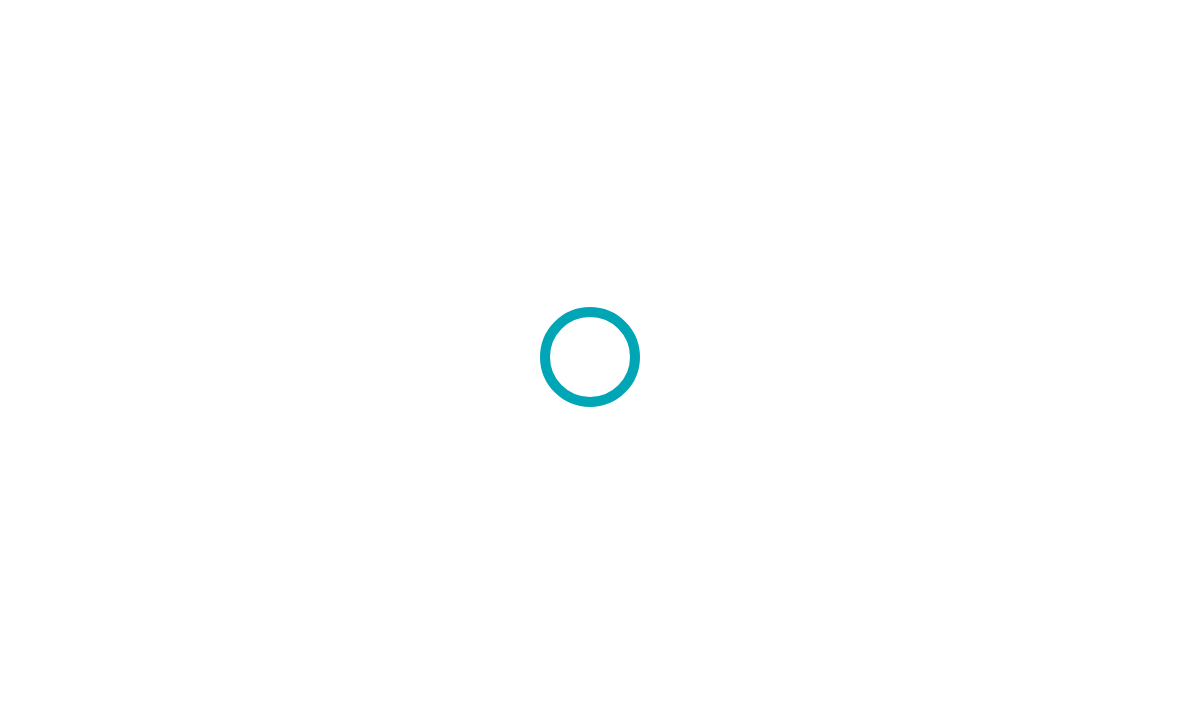 scroll, scrollTop: 0, scrollLeft: 0, axis: both 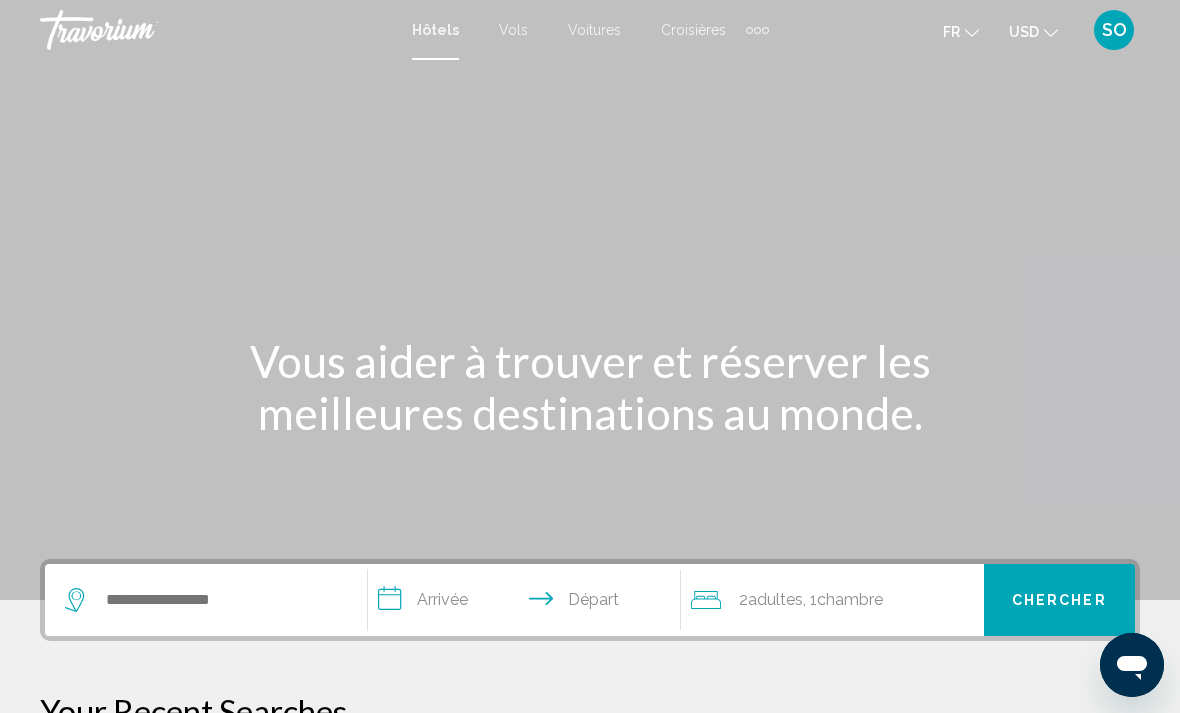 click 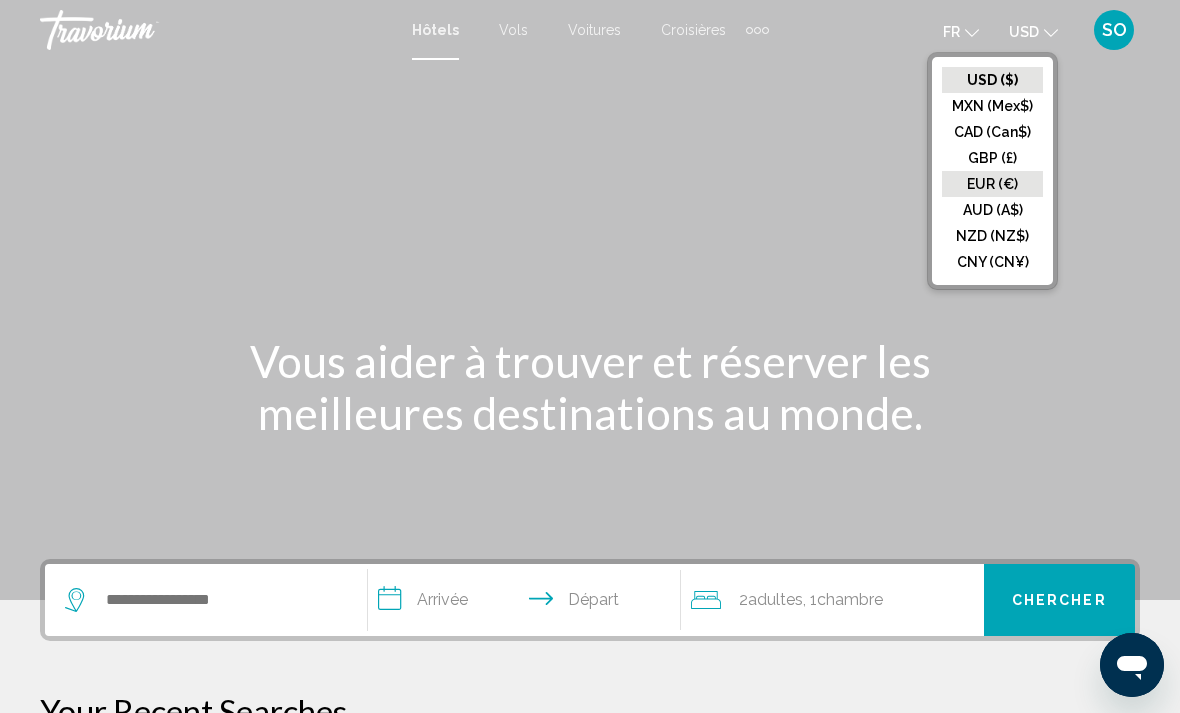 click on "EUR (€)" 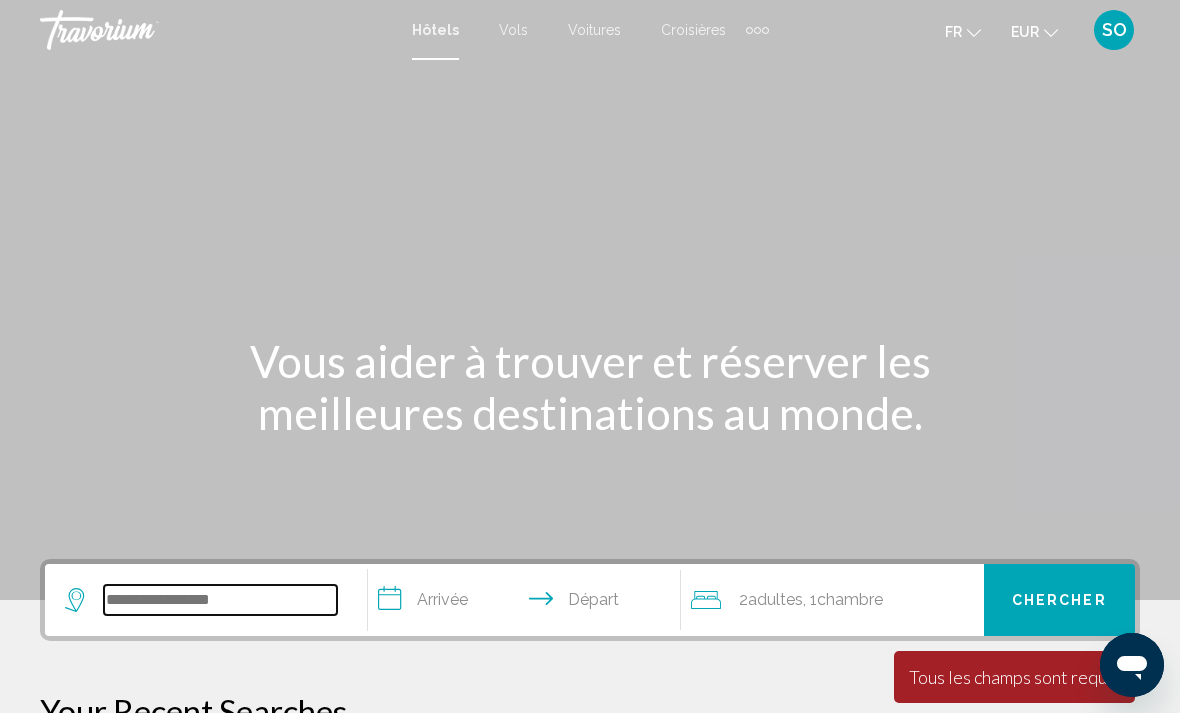 click at bounding box center (220, 600) 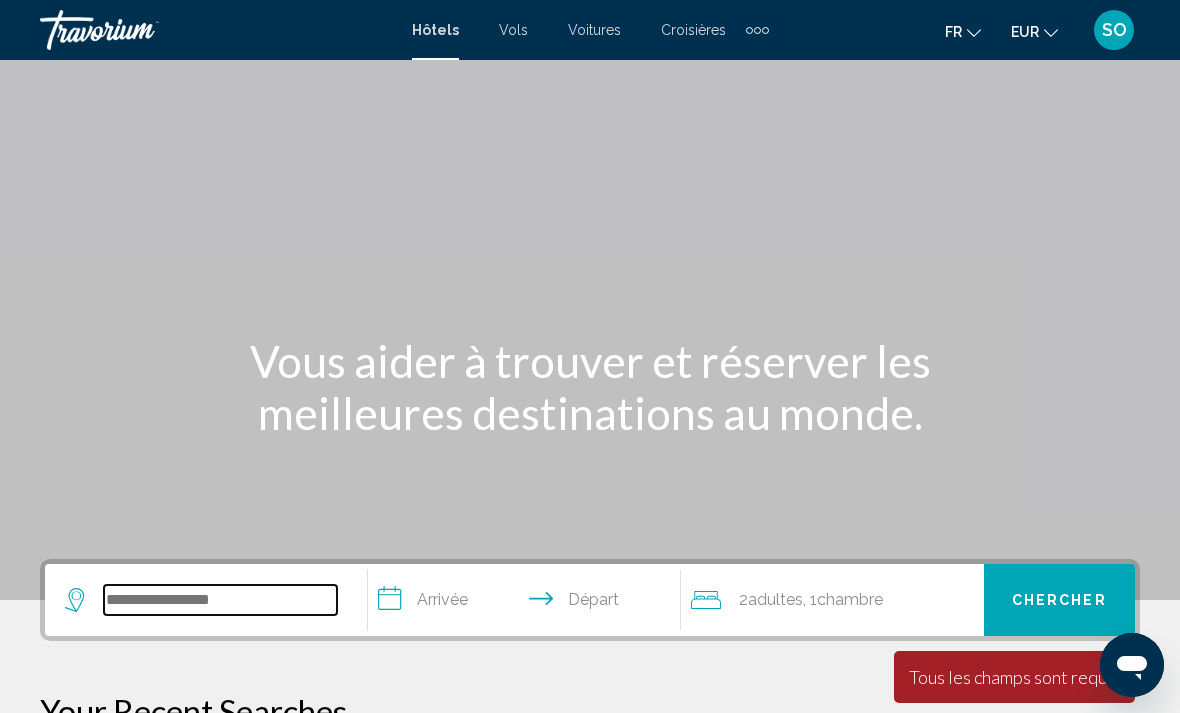 scroll, scrollTop: 209, scrollLeft: 0, axis: vertical 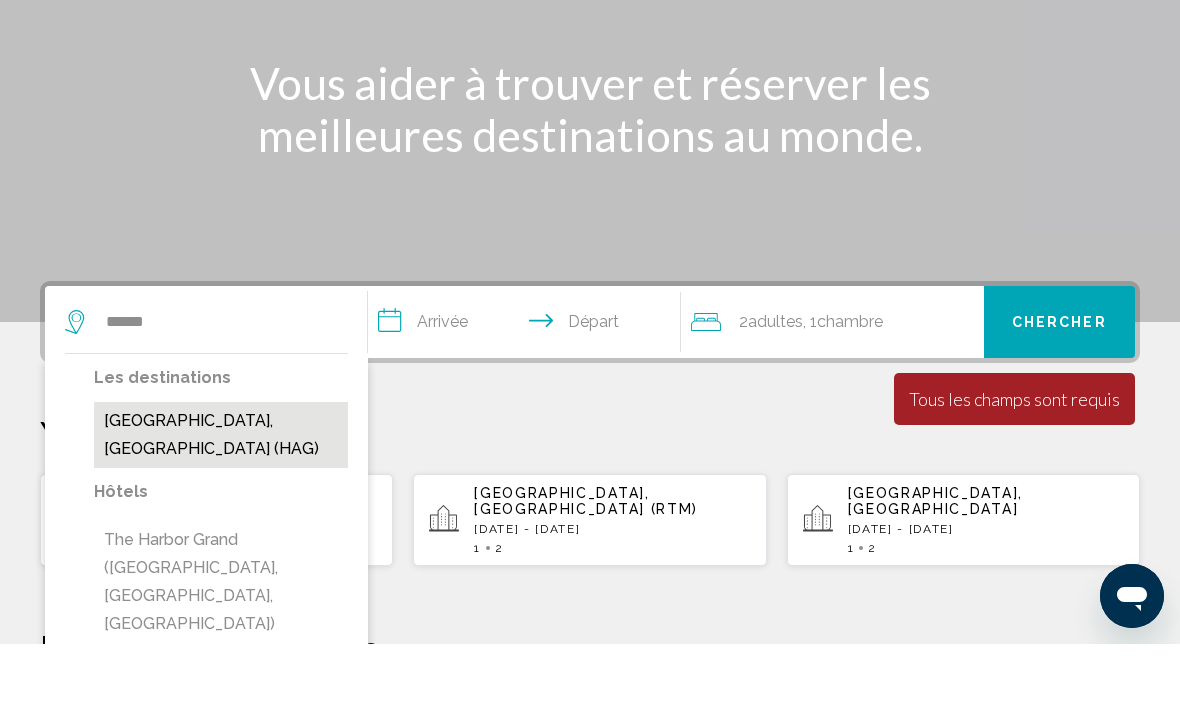 click on "[GEOGRAPHIC_DATA], [GEOGRAPHIC_DATA] (HAG)" at bounding box center (221, 504) 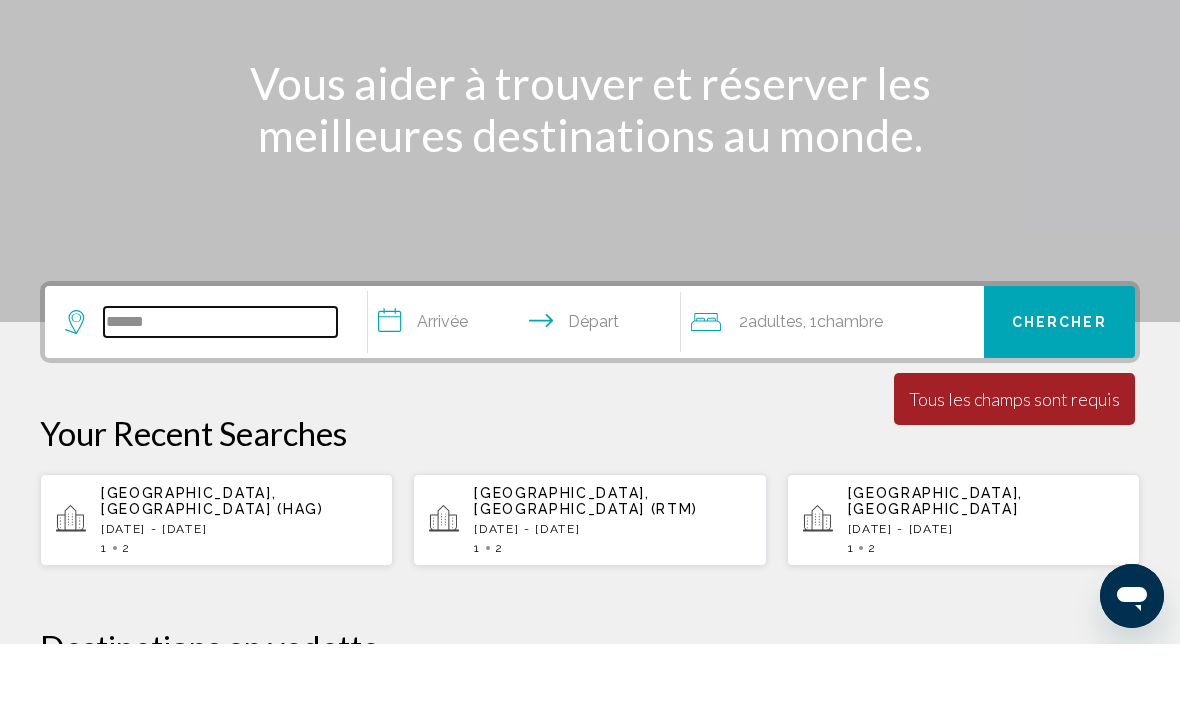 type on "**********" 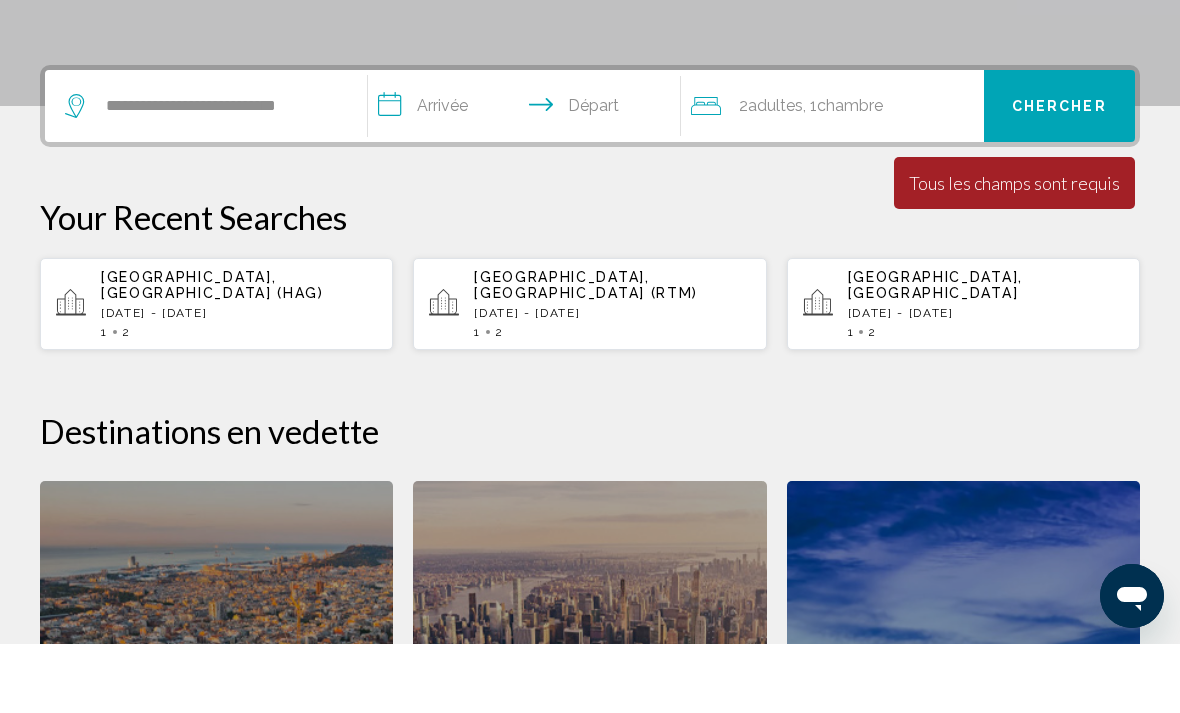 click on "**********" at bounding box center [528, 178] 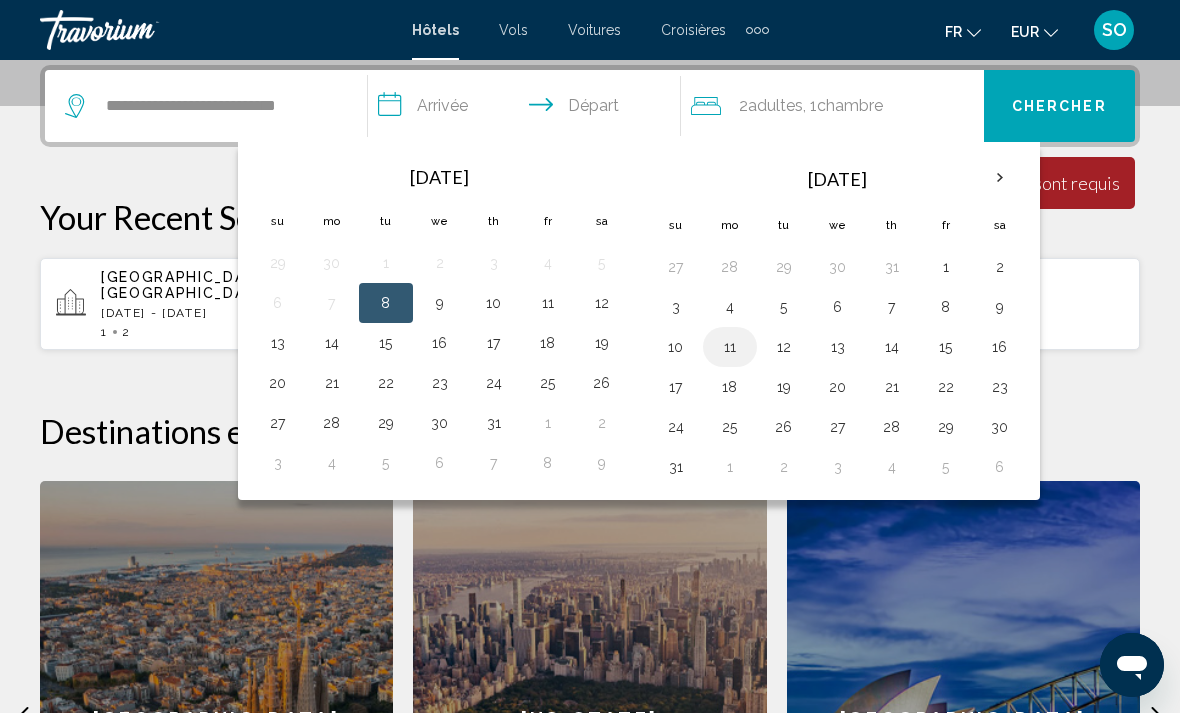 click on "11" at bounding box center (730, 347) 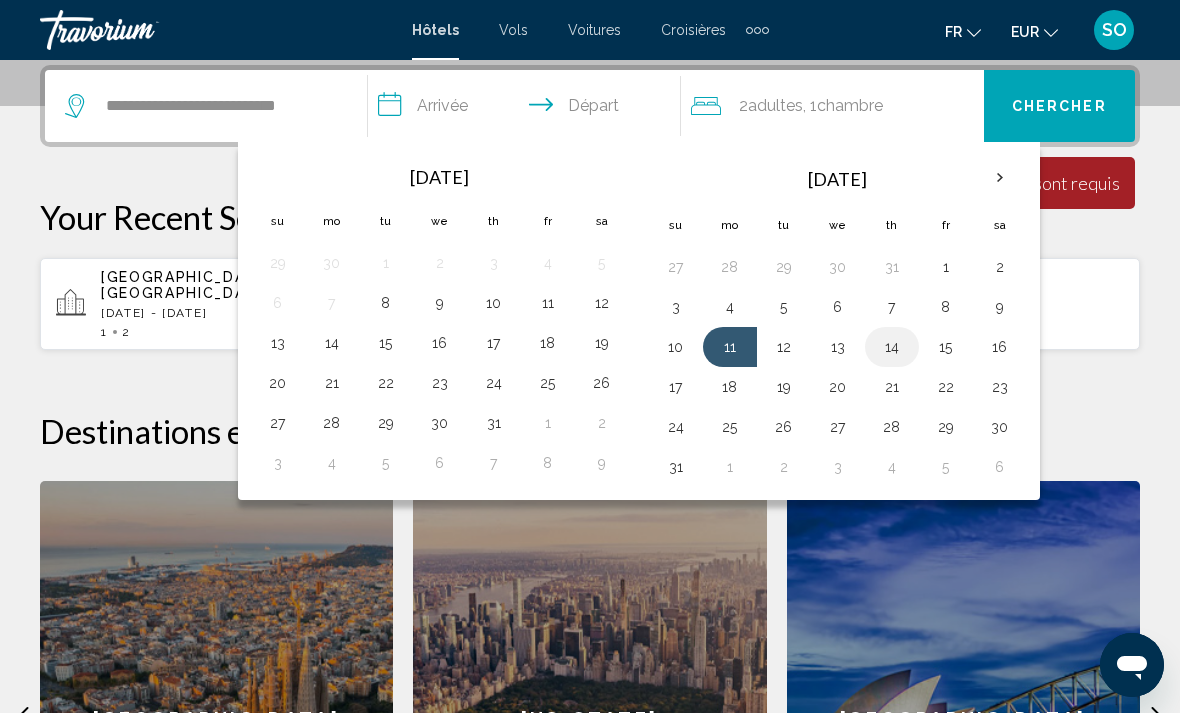 click on "14" at bounding box center [892, 347] 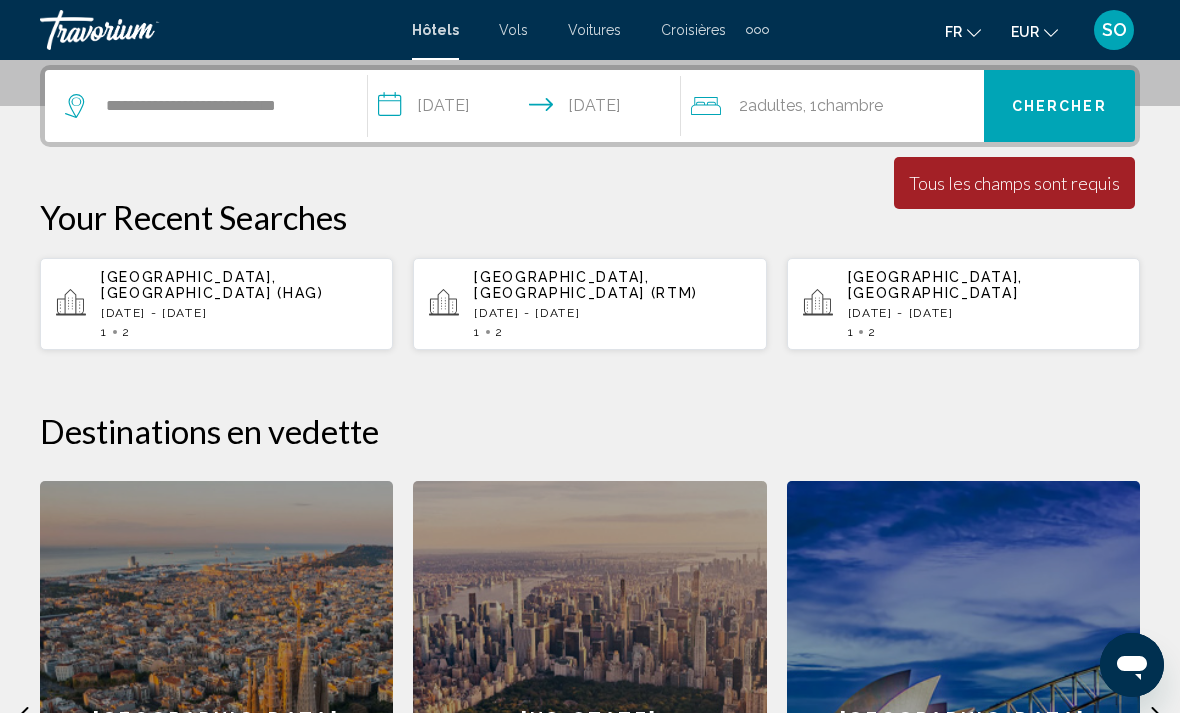 click on "Chercher" at bounding box center [1059, 106] 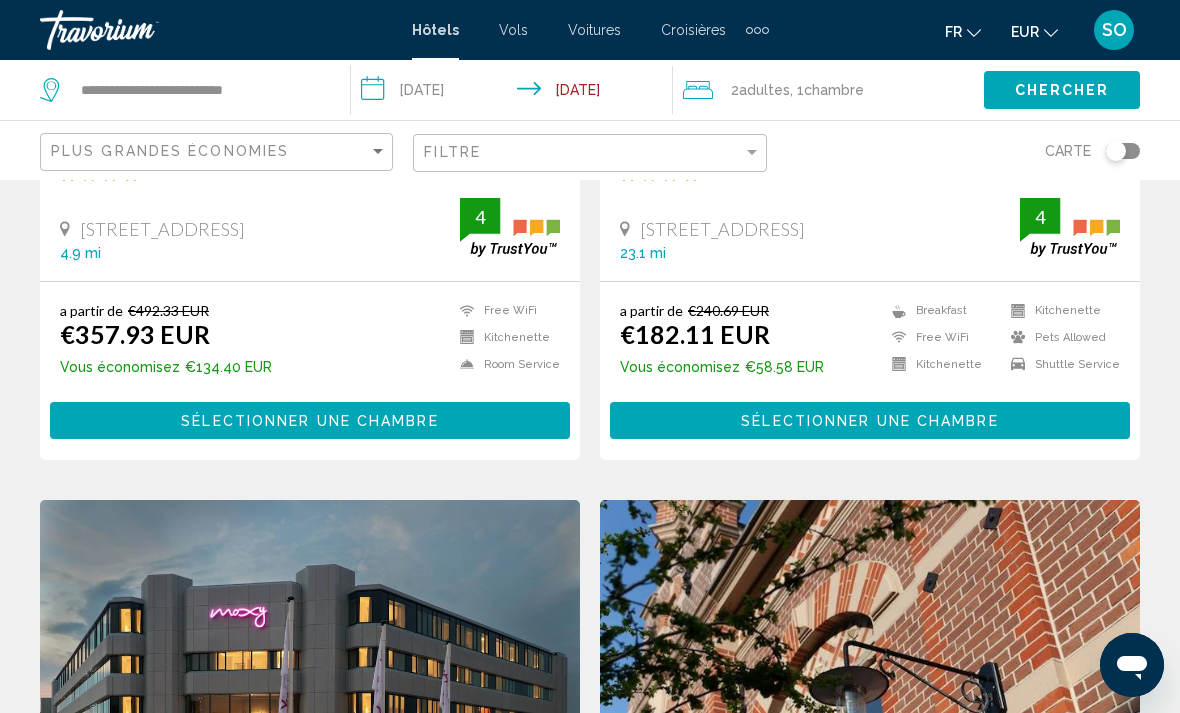scroll, scrollTop: 0, scrollLeft: 0, axis: both 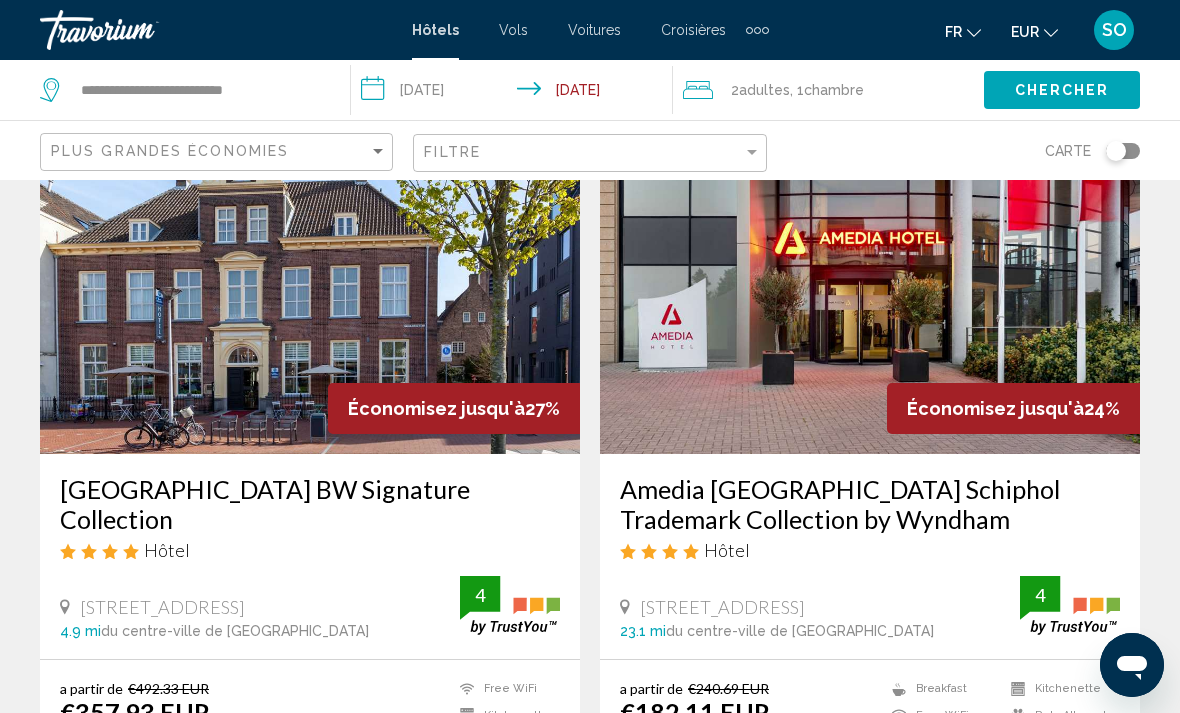 click at bounding box center (310, 294) 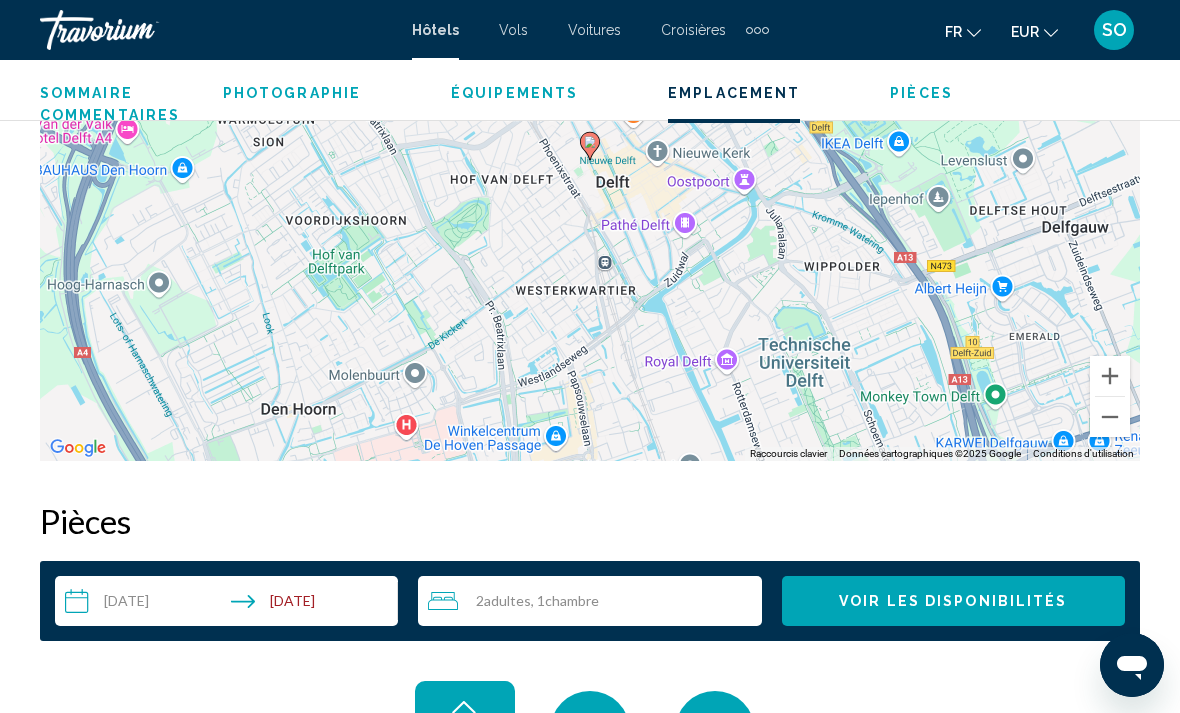 scroll, scrollTop: 2502, scrollLeft: 0, axis: vertical 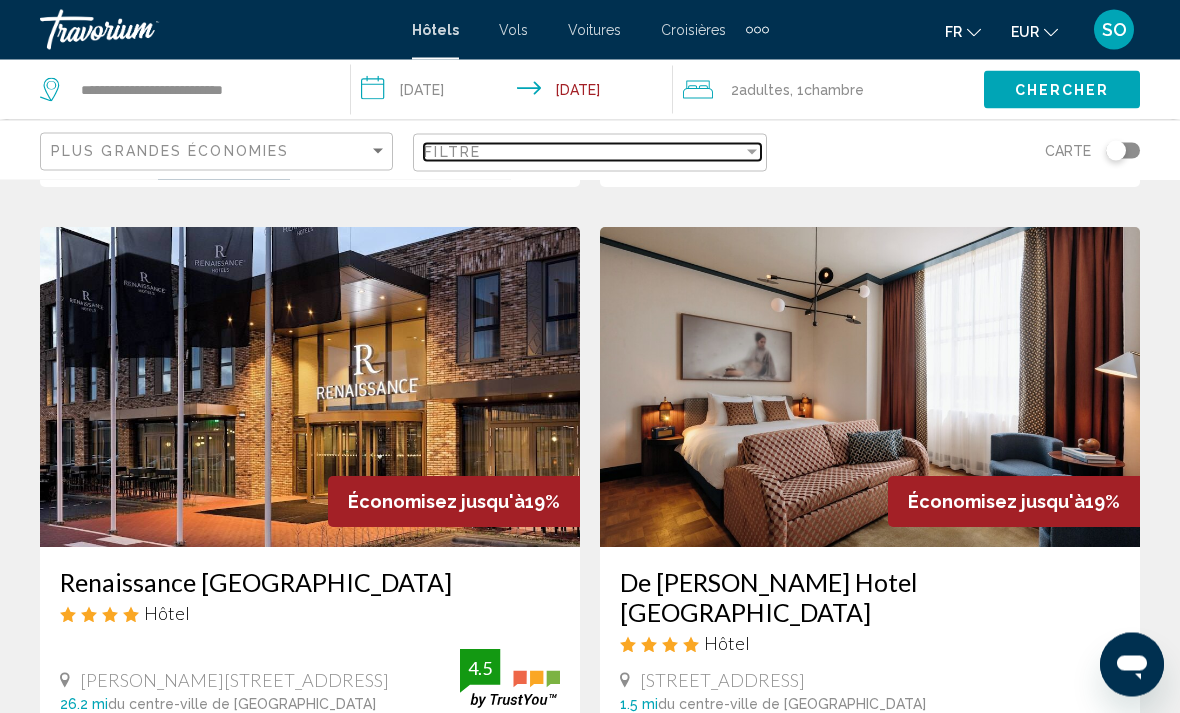 click at bounding box center [752, 152] 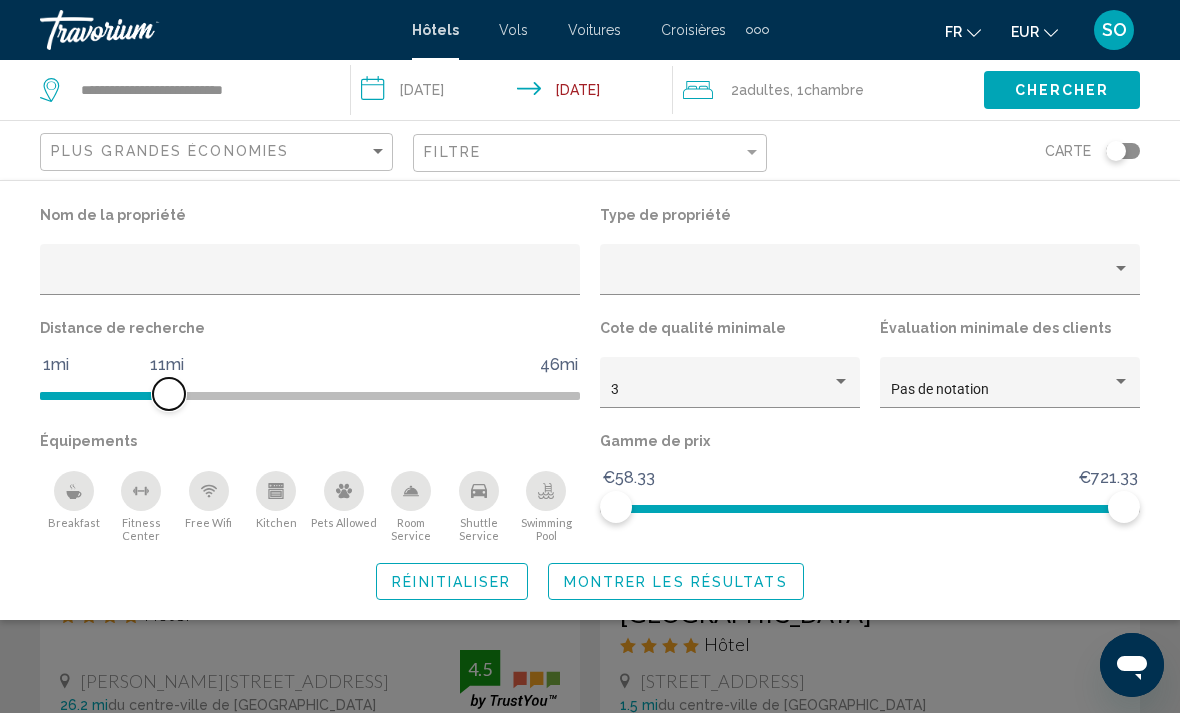 scroll, scrollTop: 2224, scrollLeft: 0, axis: vertical 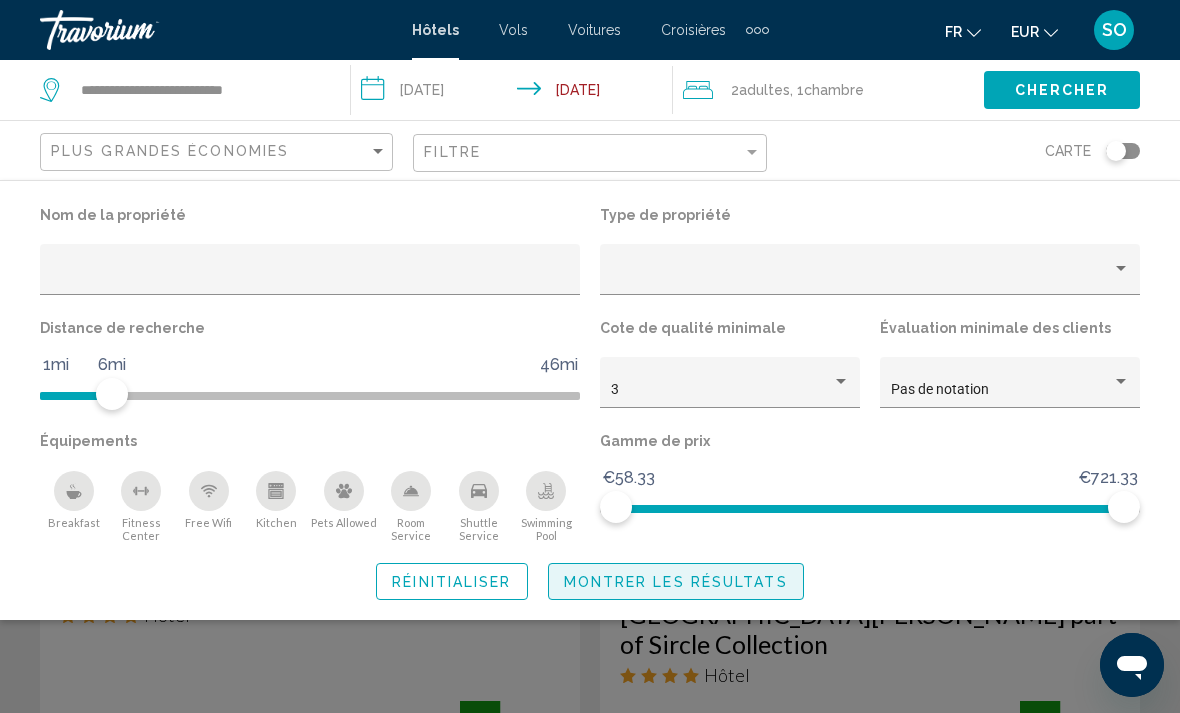 click on "Montrer les résultats" 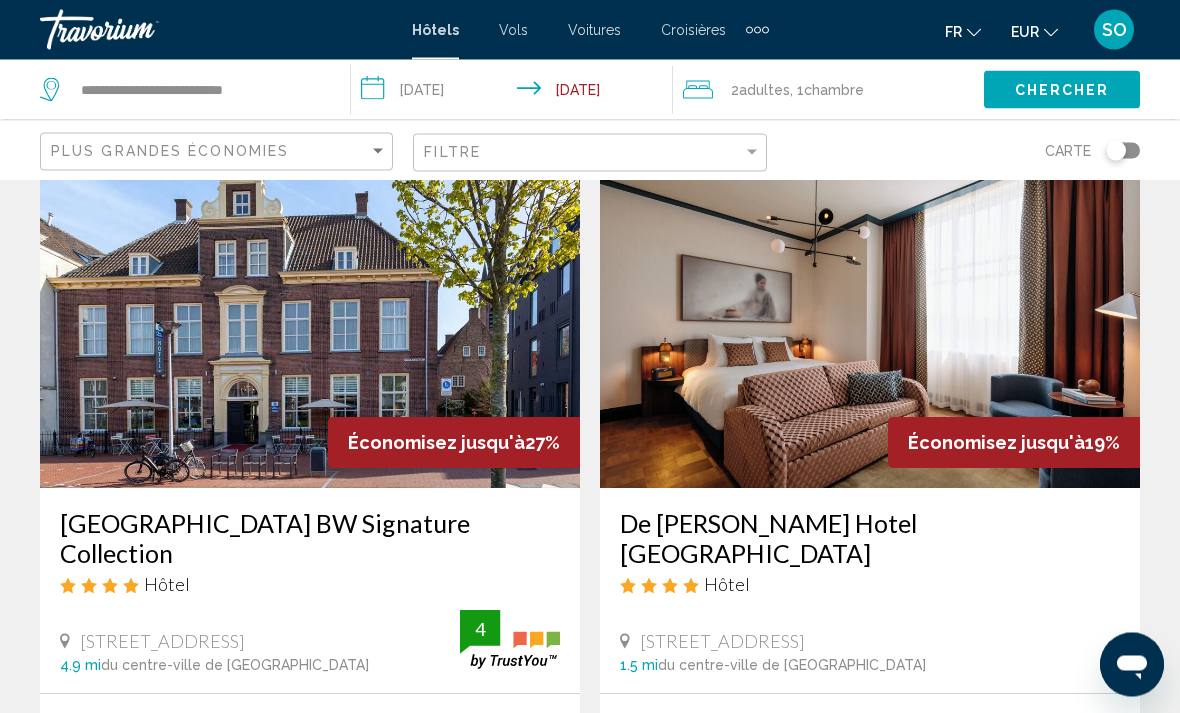 scroll, scrollTop: 83, scrollLeft: 0, axis: vertical 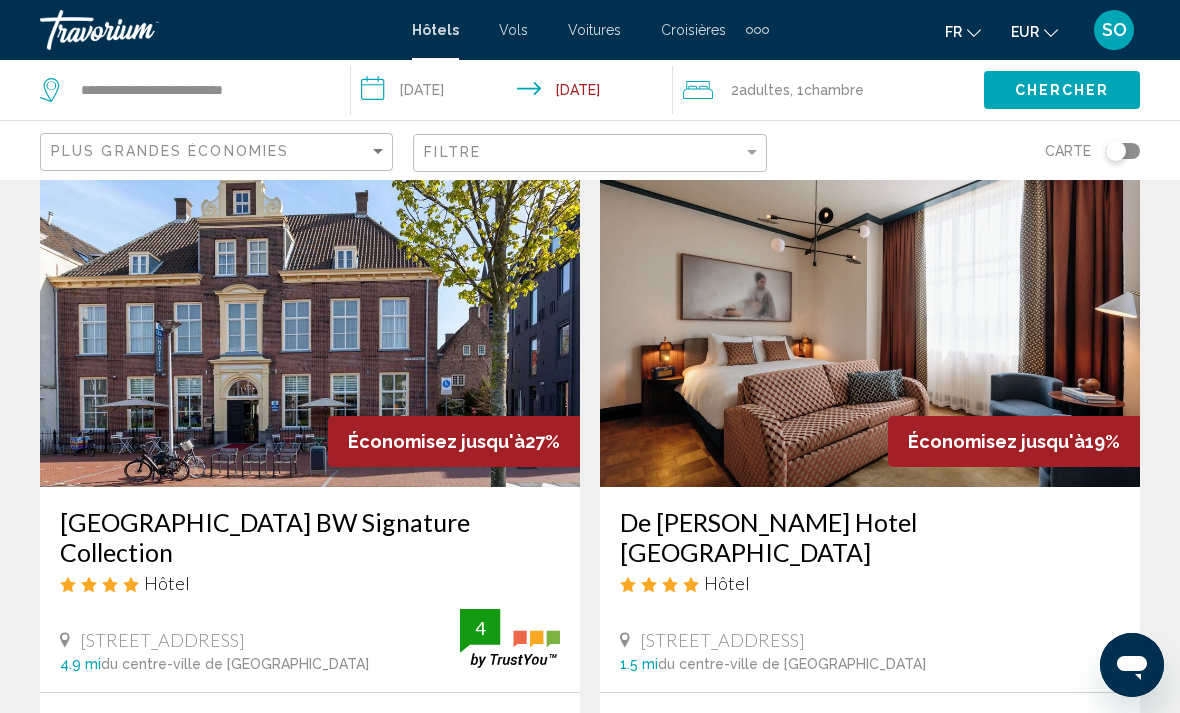 click at bounding box center [870, 327] 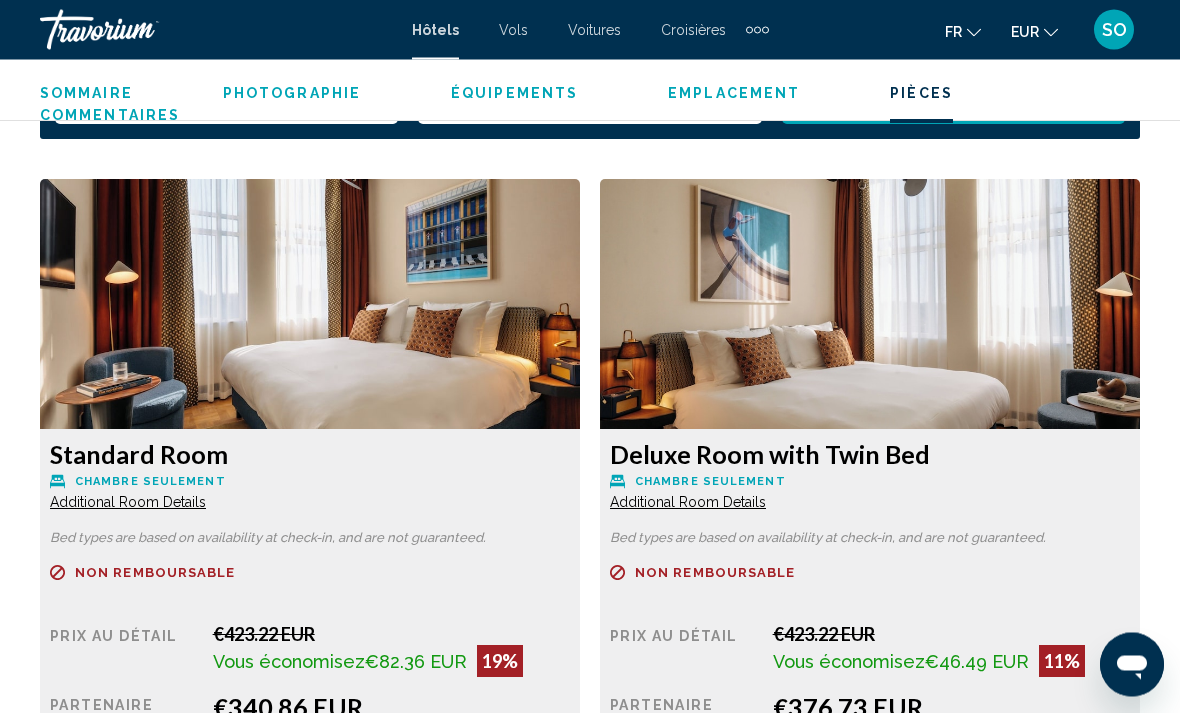 scroll, scrollTop: 3003, scrollLeft: 0, axis: vertical 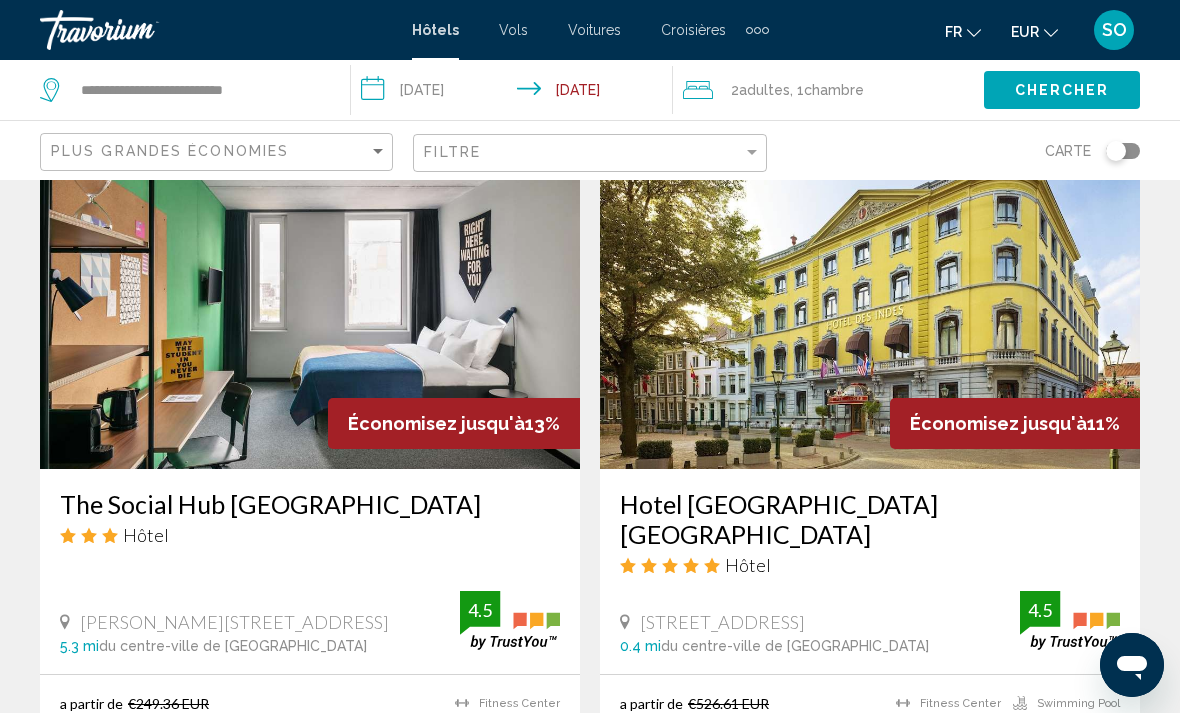 click at bounding box center [870, 309] 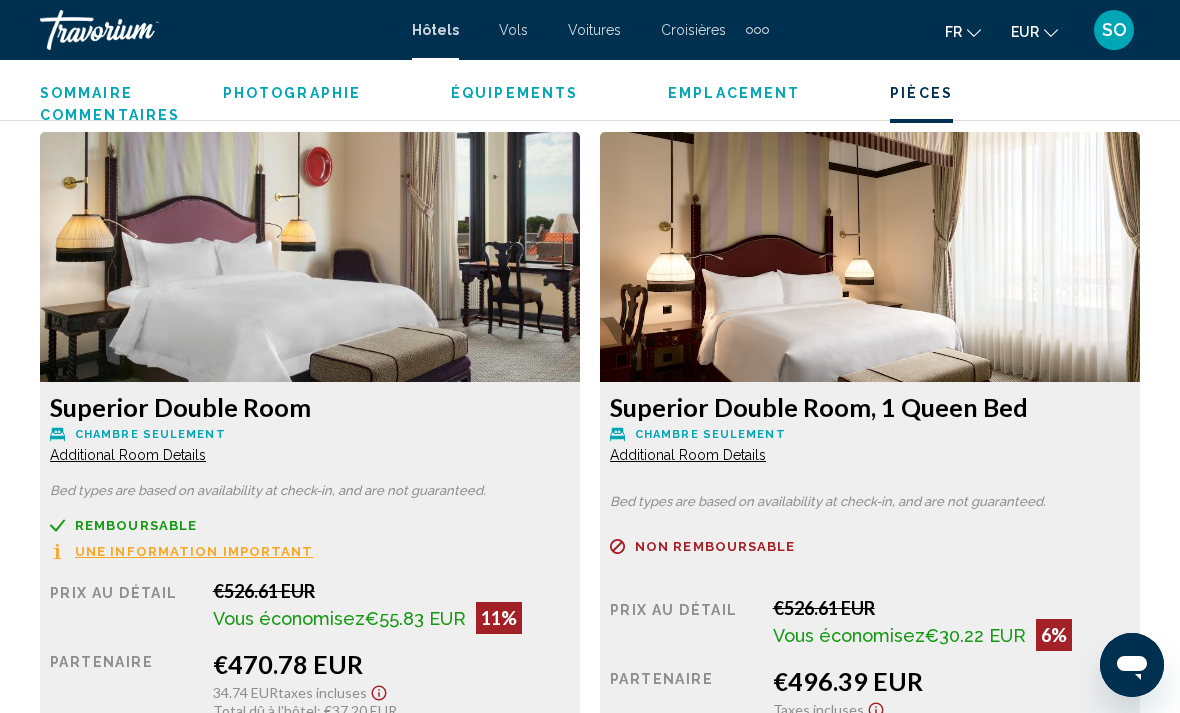 scroll, scrollTop: 2856, scrollLeft: 0, axis: vertical 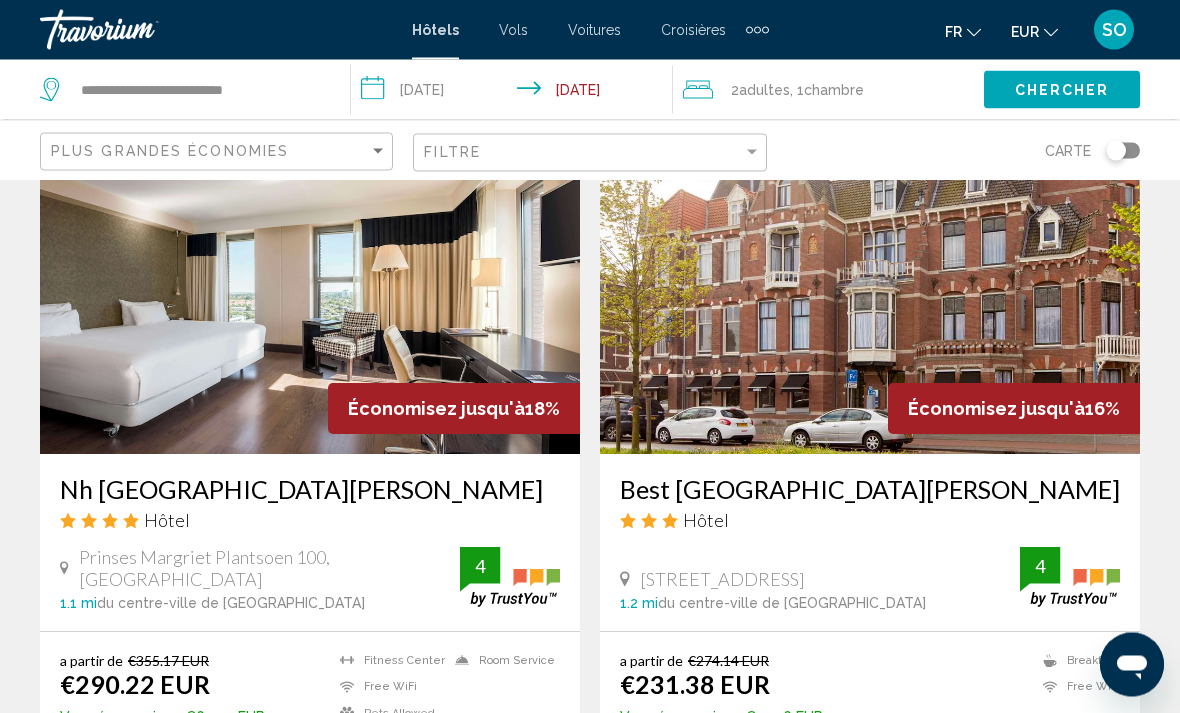 click at bounding box center [310, 295] 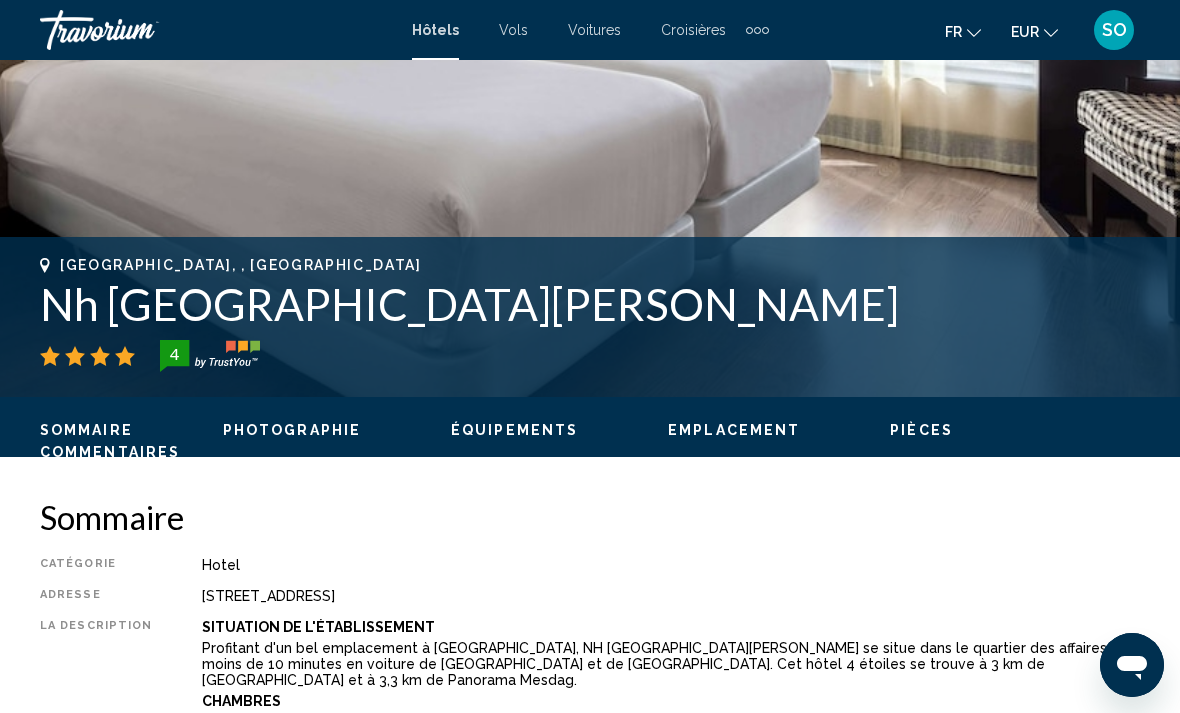 scroll, scrollTop: 574, scrollLeft: 0, axis: vertical 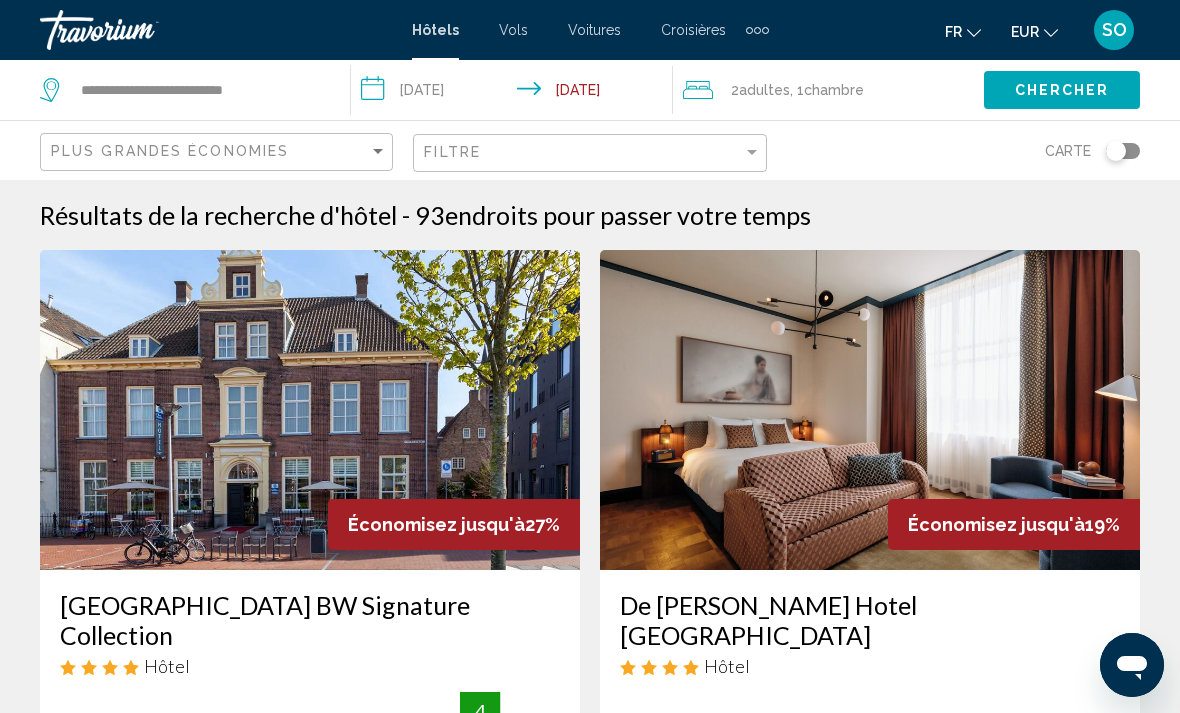 click 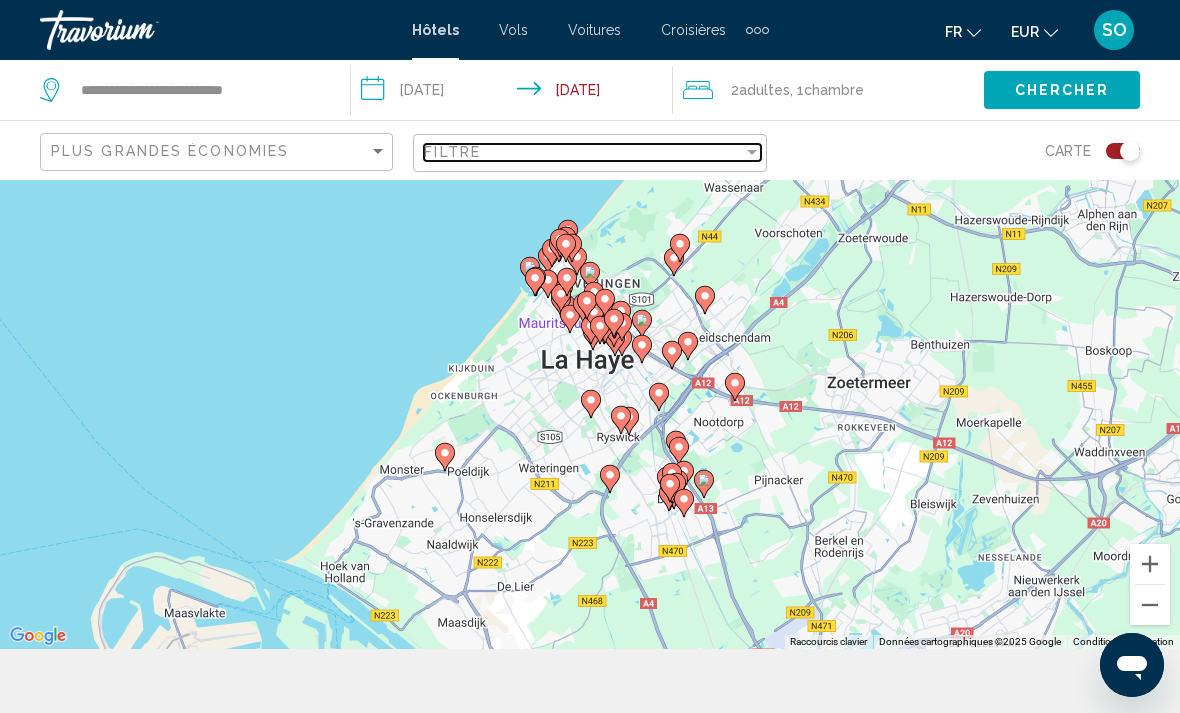 click at bounding box center (752, 152) 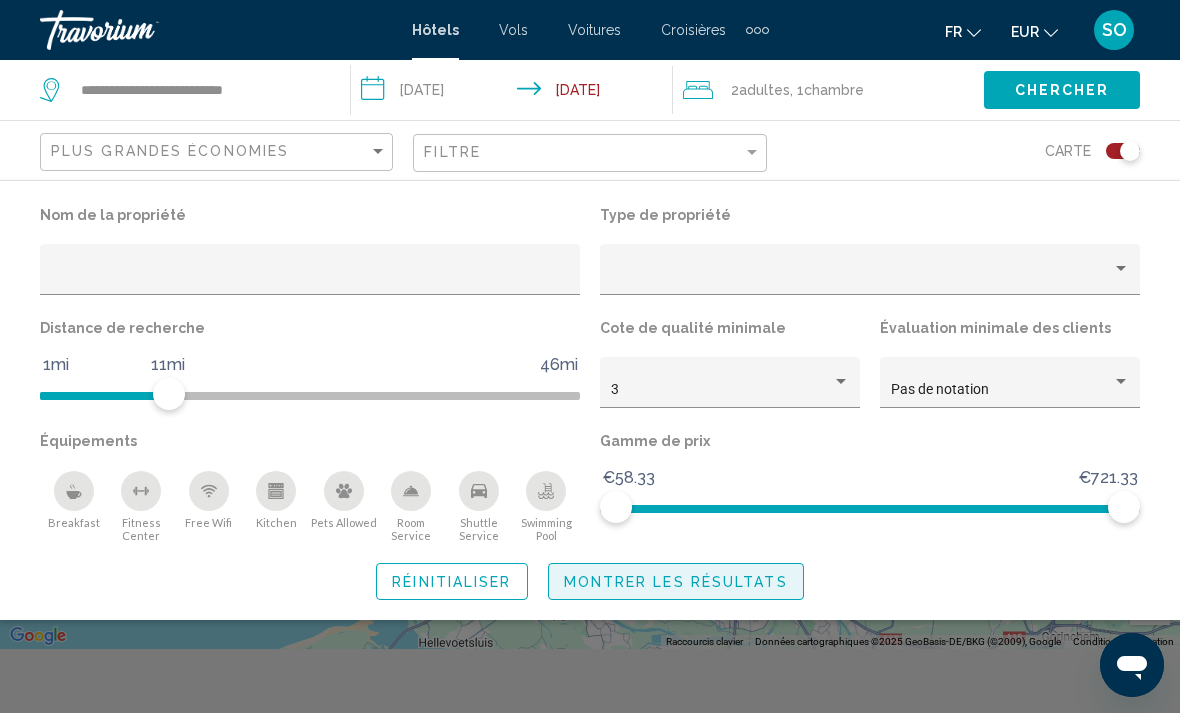click on "Montrer les résultats" 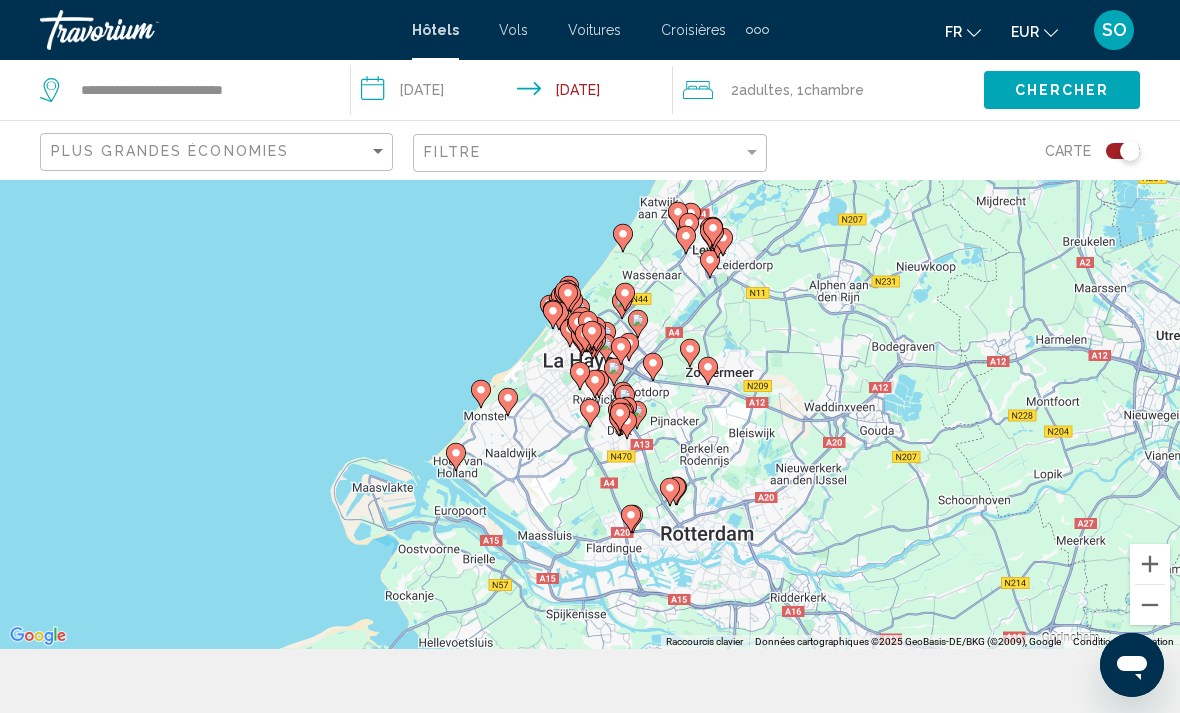 click 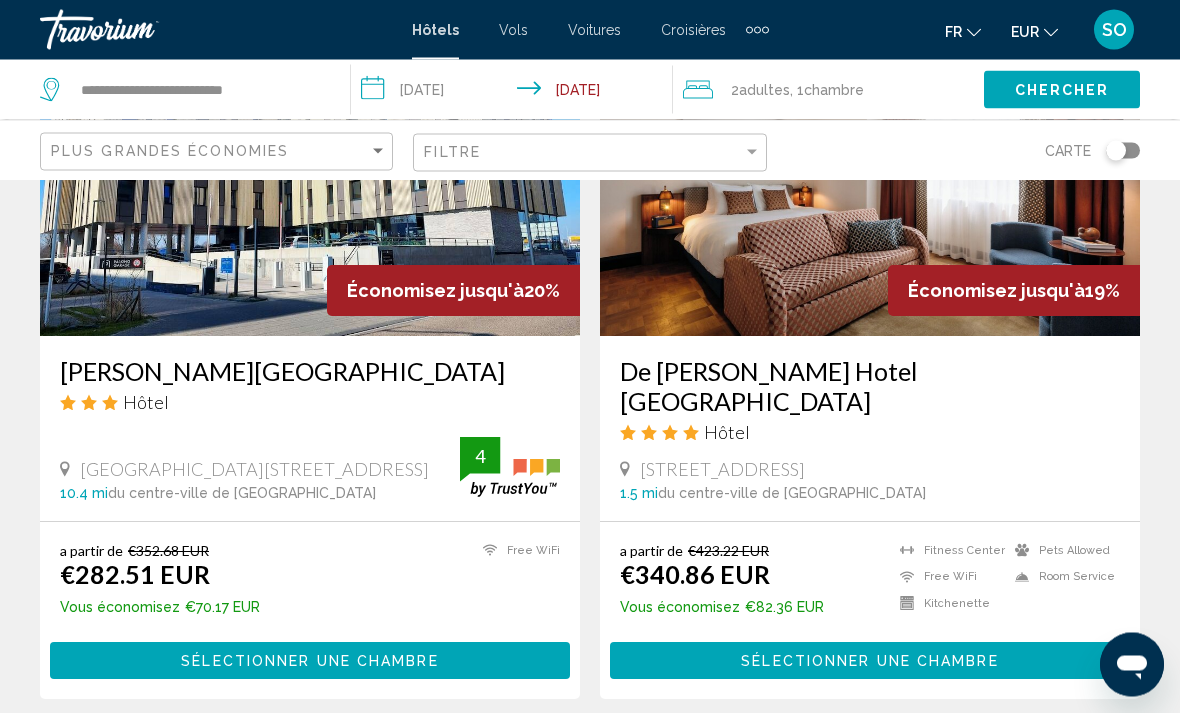 scroll, scrollTop: 978, scrollLeft: 0, axis: vertical 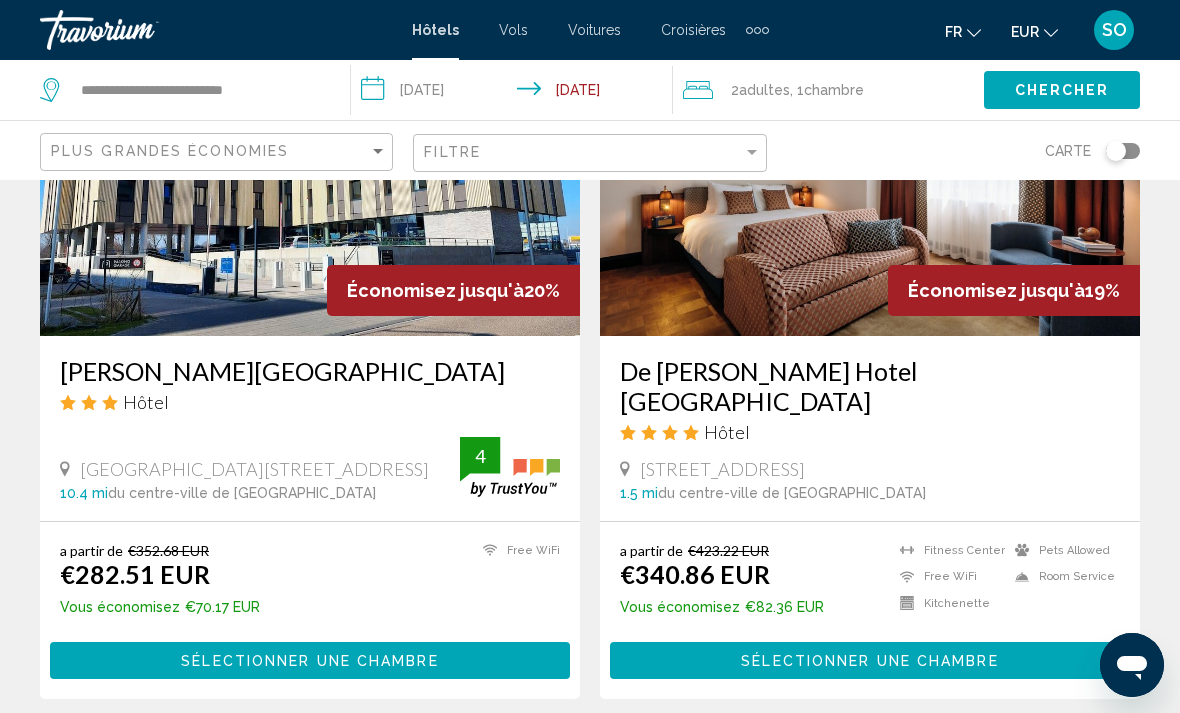 click at bounding box center (870, 176) 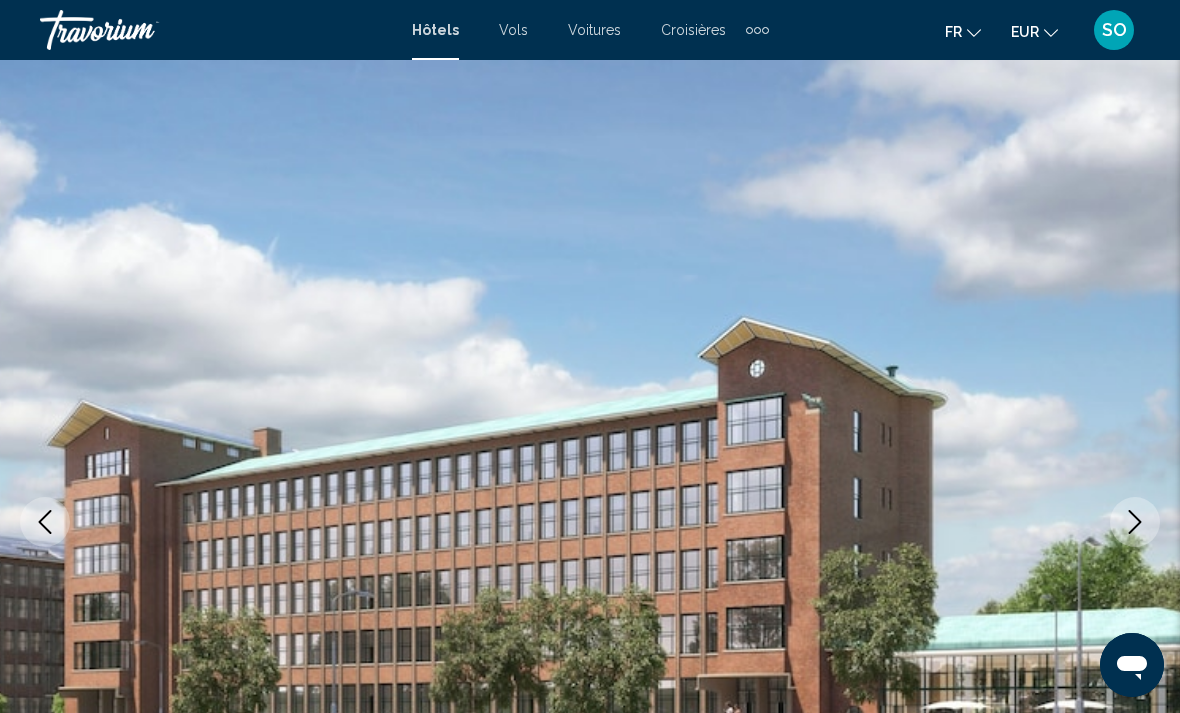 scroll, scrollTop: 0, scrollLeft: 0, axis: both 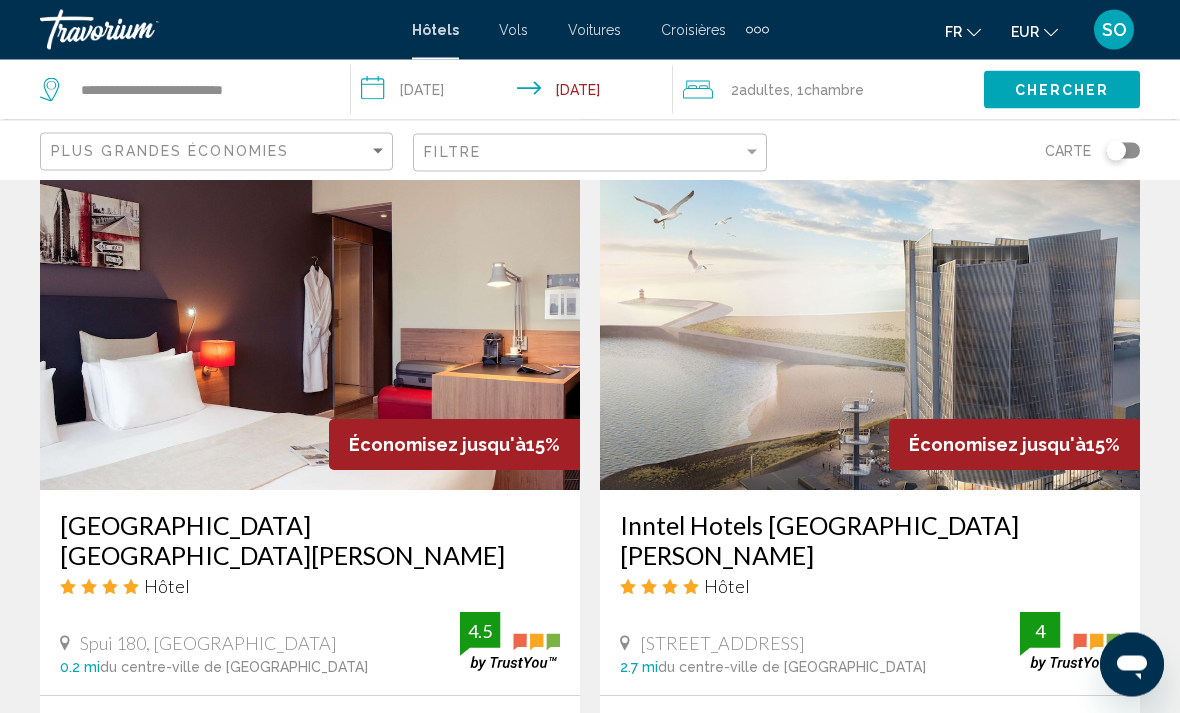 click at bounding box center (310, 331) 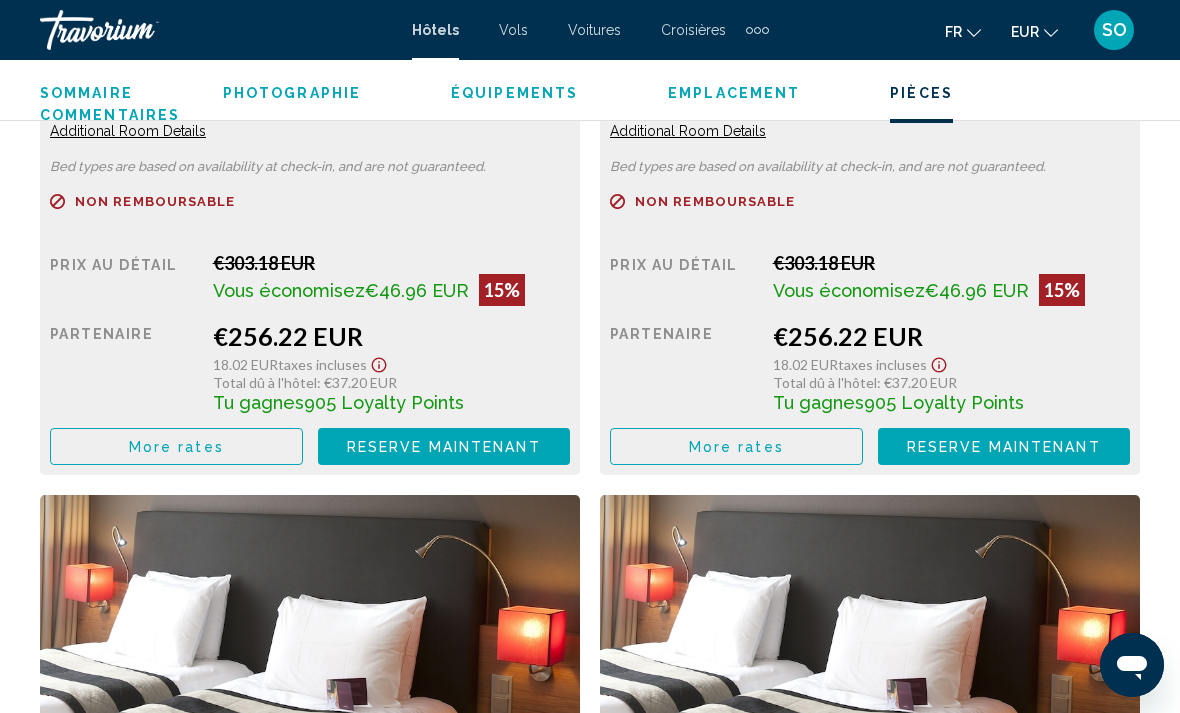 scroll, scrollTop: 3330, scrollLeft: 0, axis: vertical 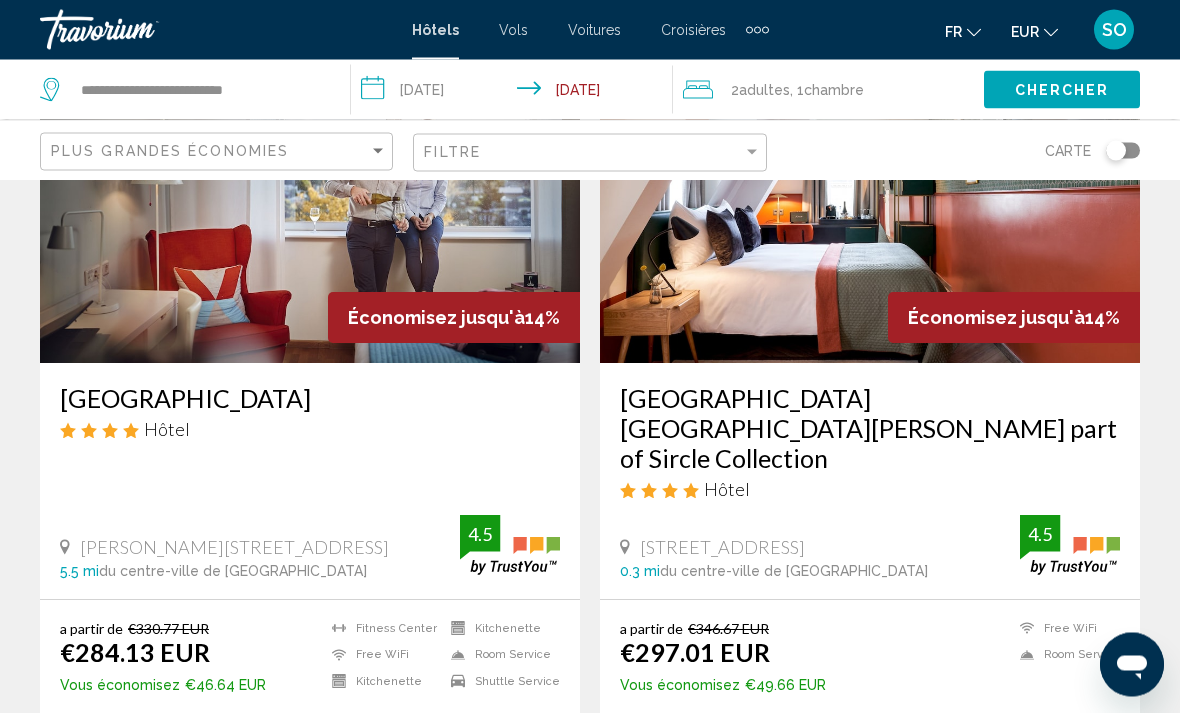click at bounding box center [310, 204] 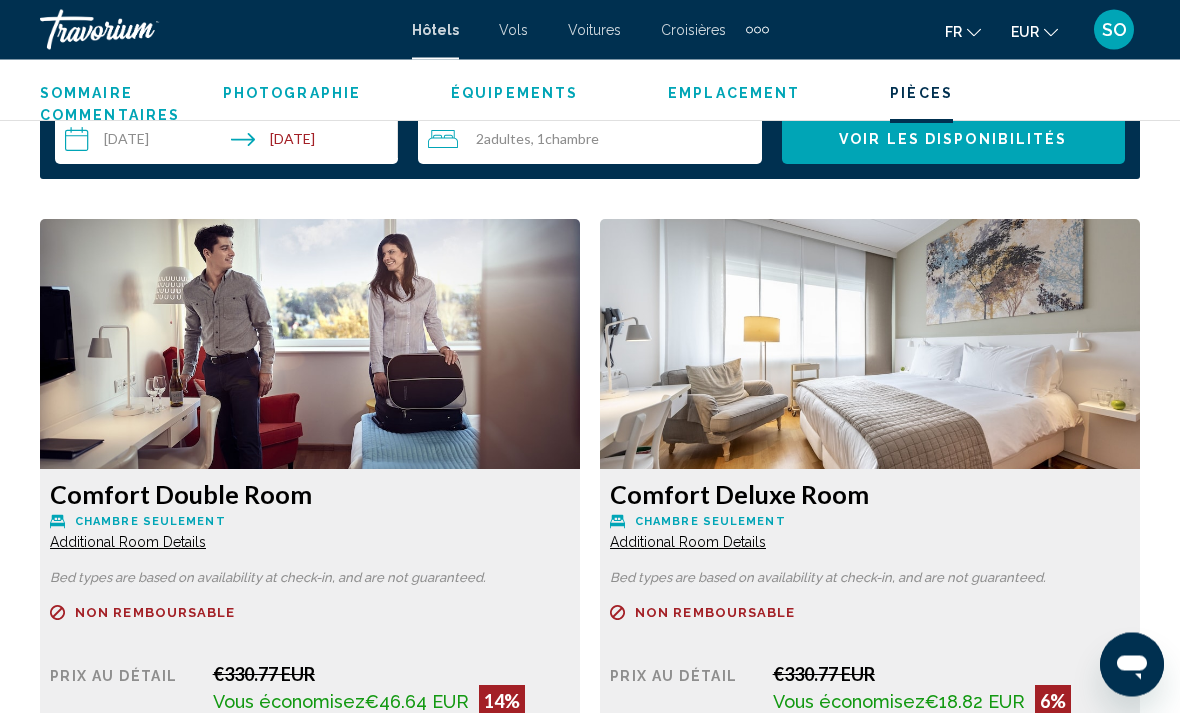 scroll, scrollTop: 2845, scrollLeft: 0, axis: vertical 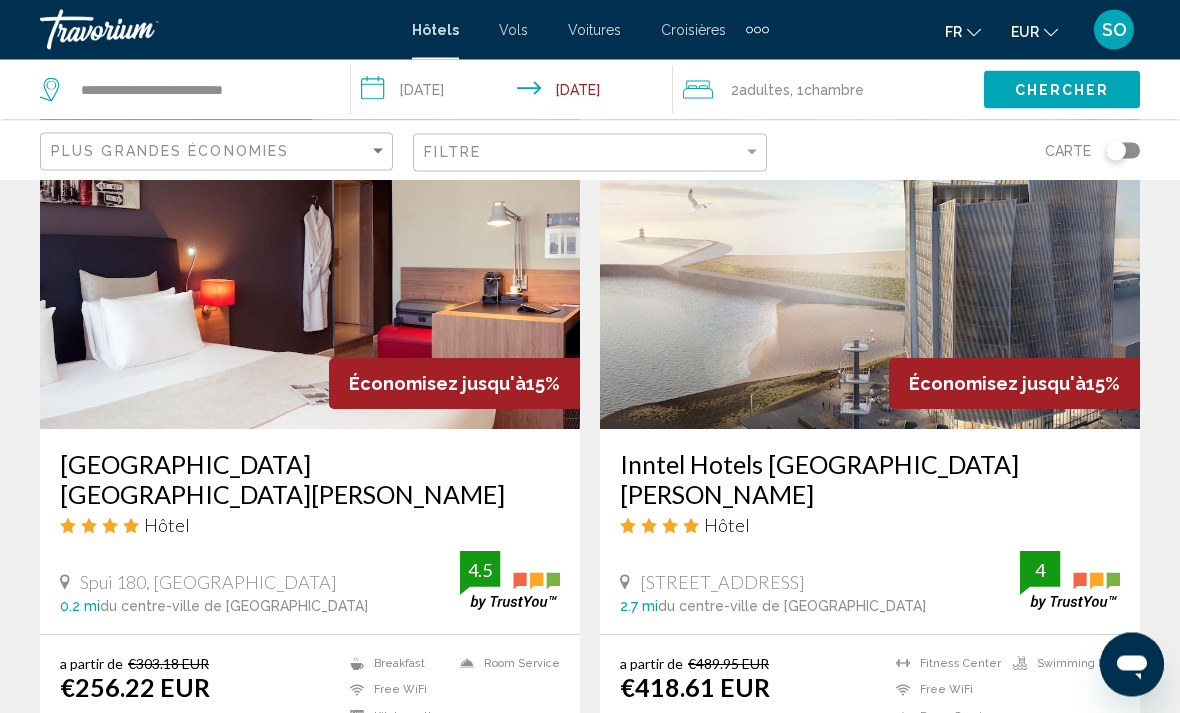 click at bounding box center (870, 270) 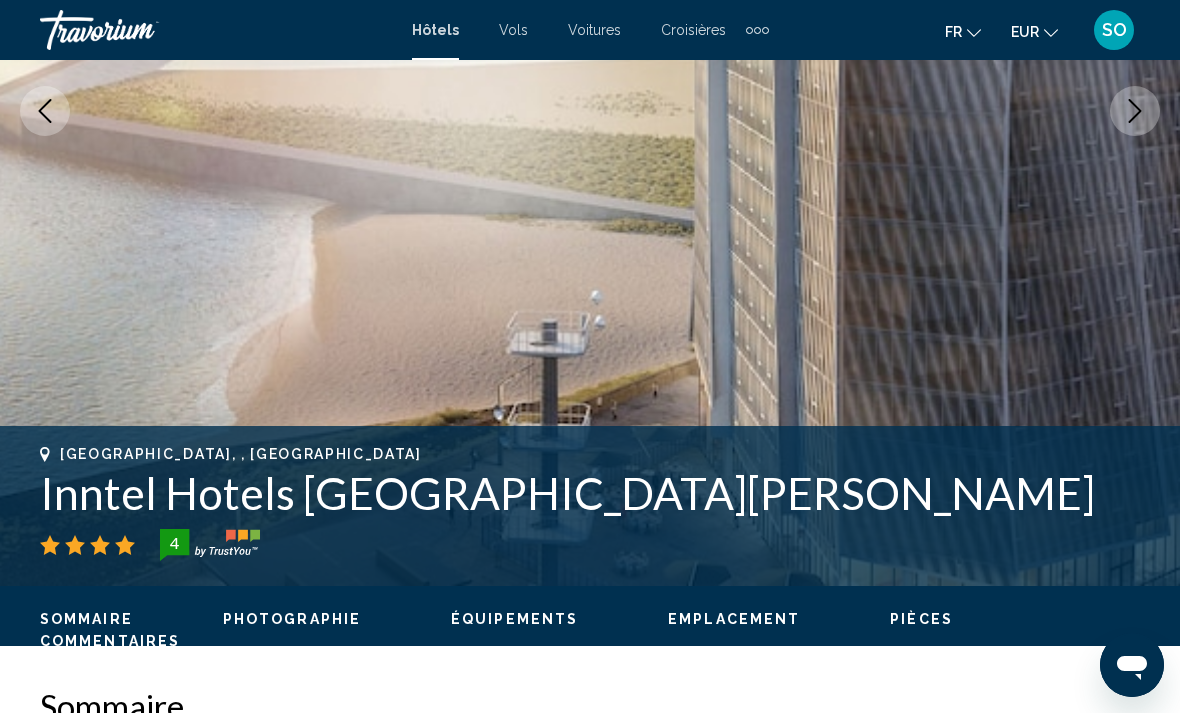 scroll, scrollTop: 425, scrollLeft: 0, axis: vertical 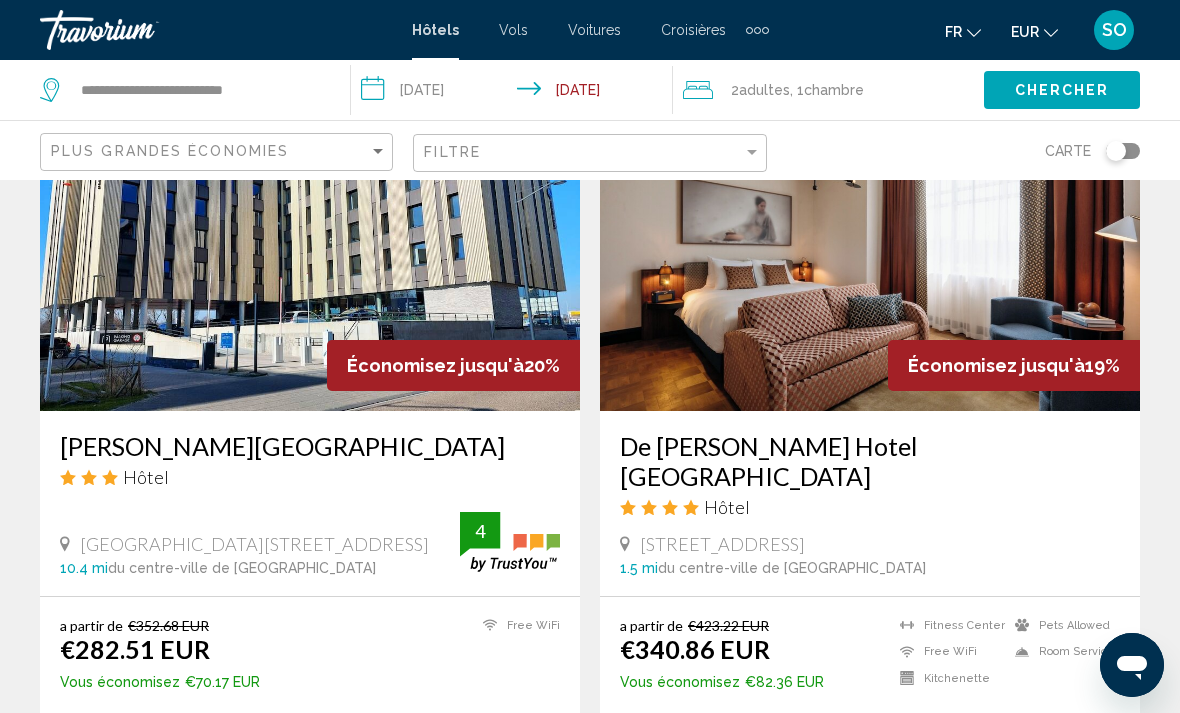 click at bounding box center [870, 251] 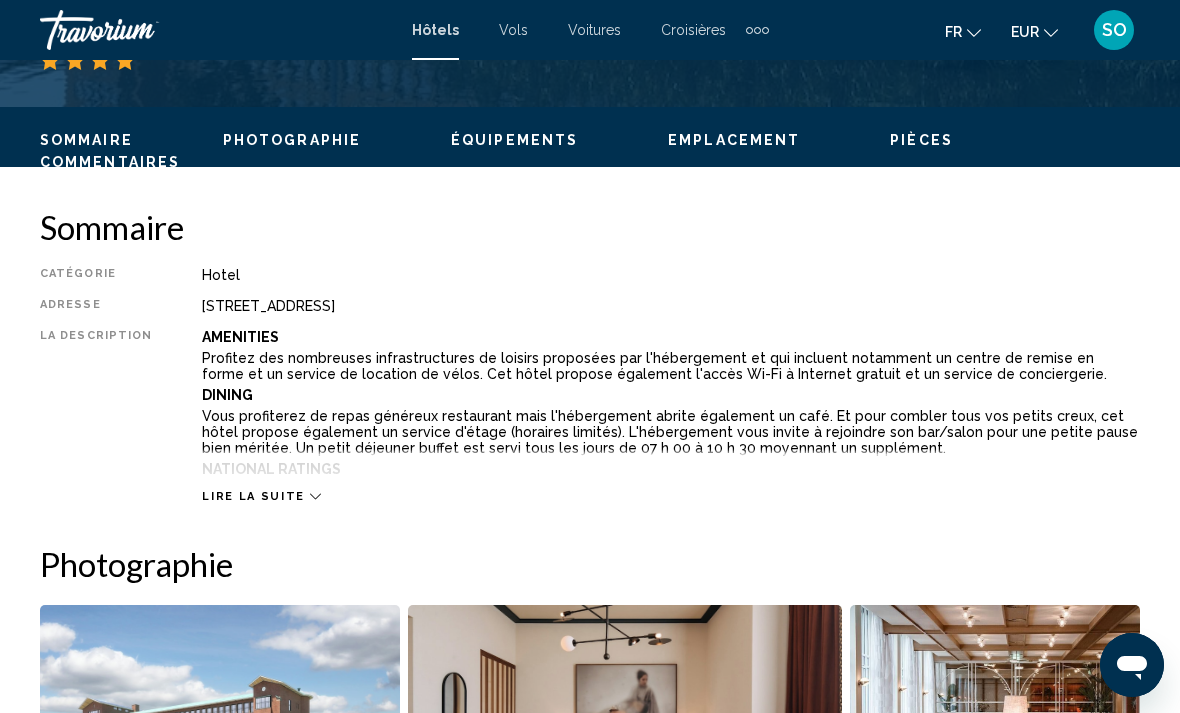 scroll, scrollTop: 0, scrollLeft: 0, axis: both 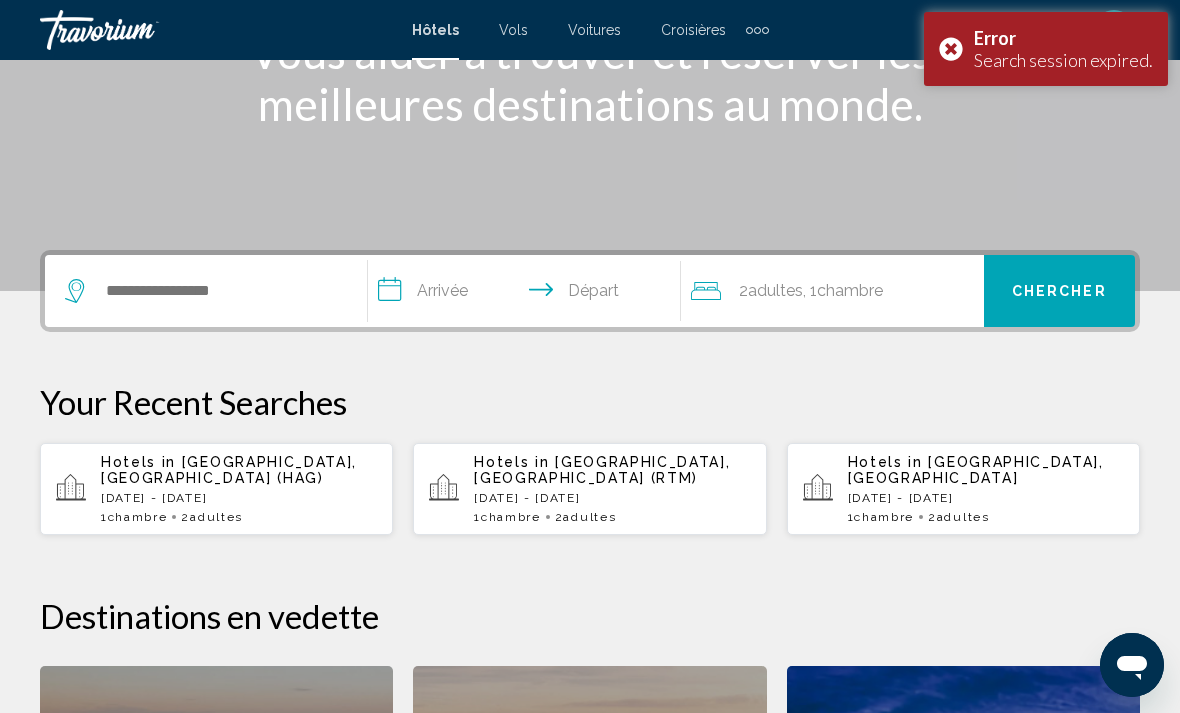 click on "[DATE] - [DATE]" at bounding box center (239, 498) 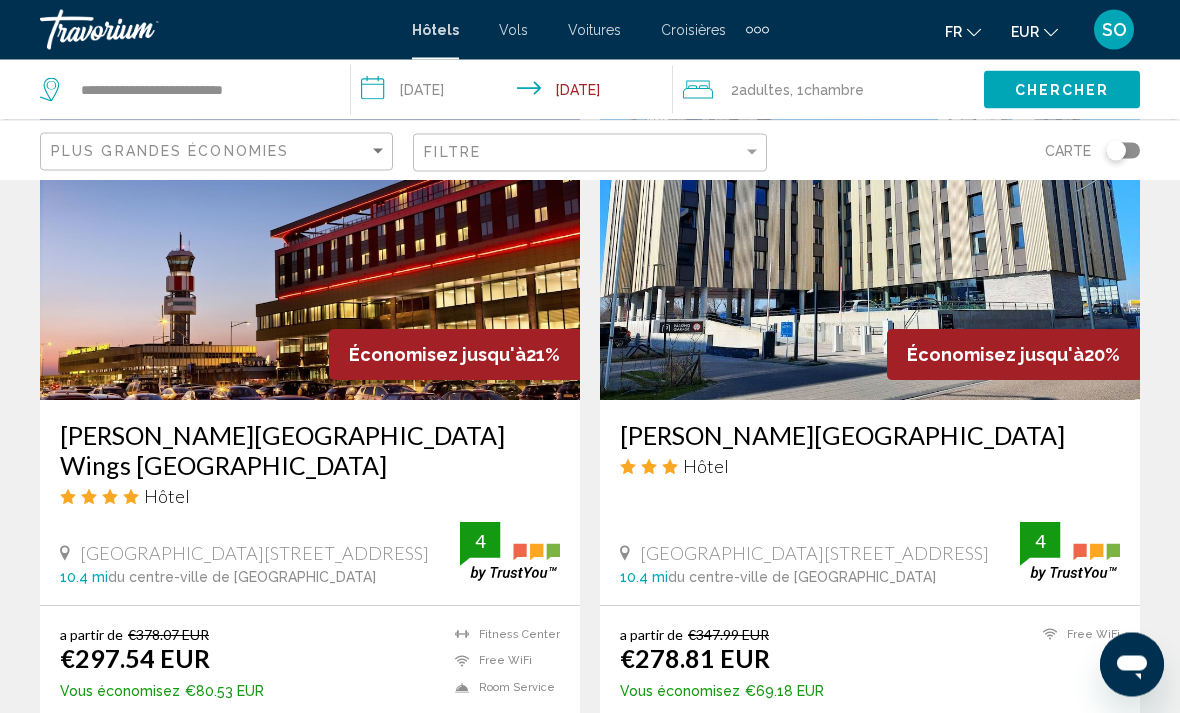 scroll, scrollTop: 1629, scrollLeft: 0, axis: vertical 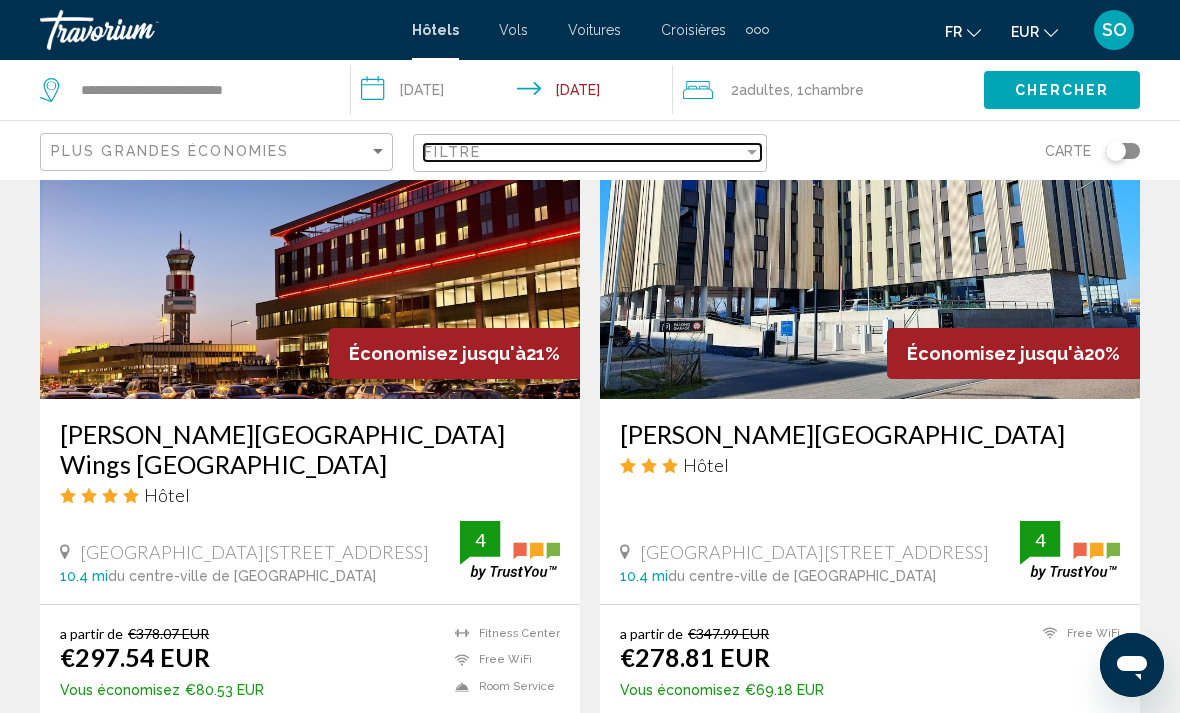 click at bounding box center (752, 152) 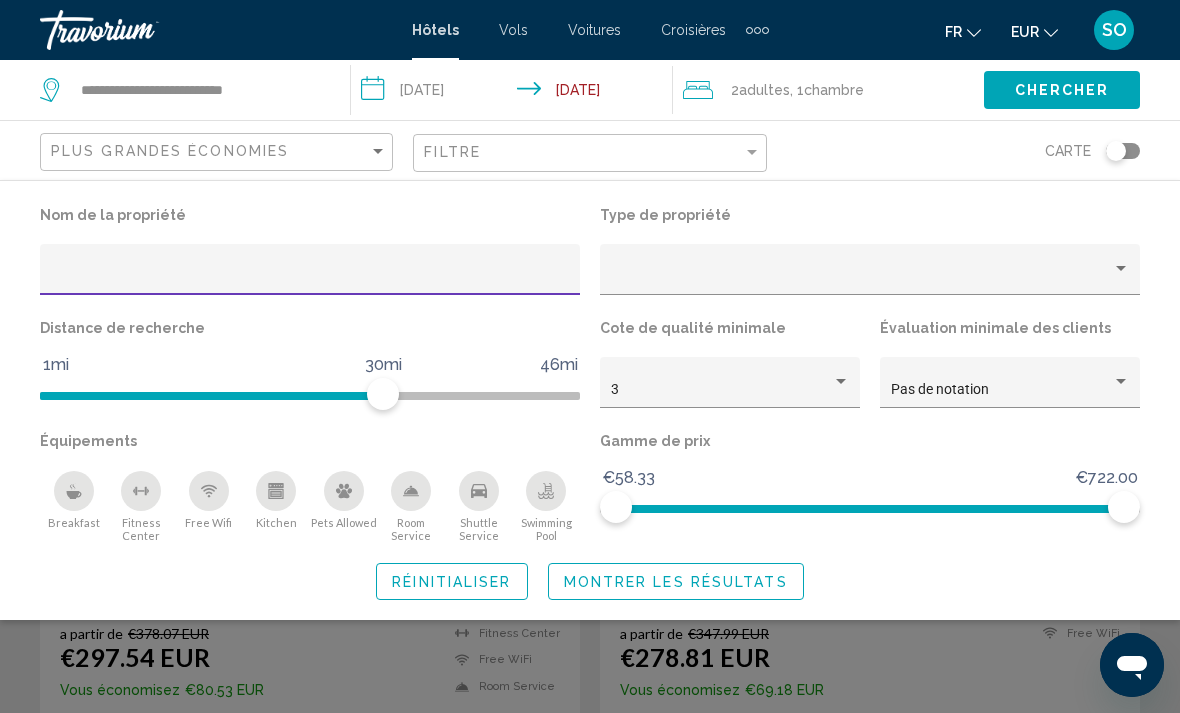 scroll, scrollTop: 1628, scrollLeft: 0, axis: vertical 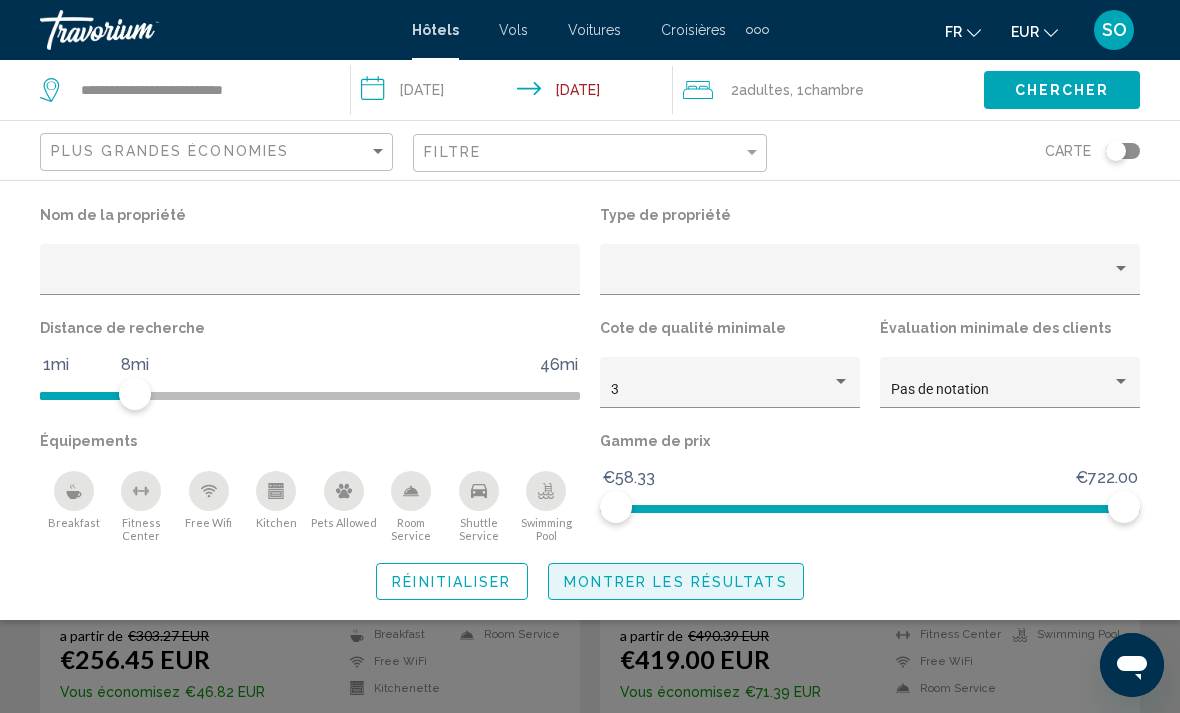 click on "Montrer les résultats" 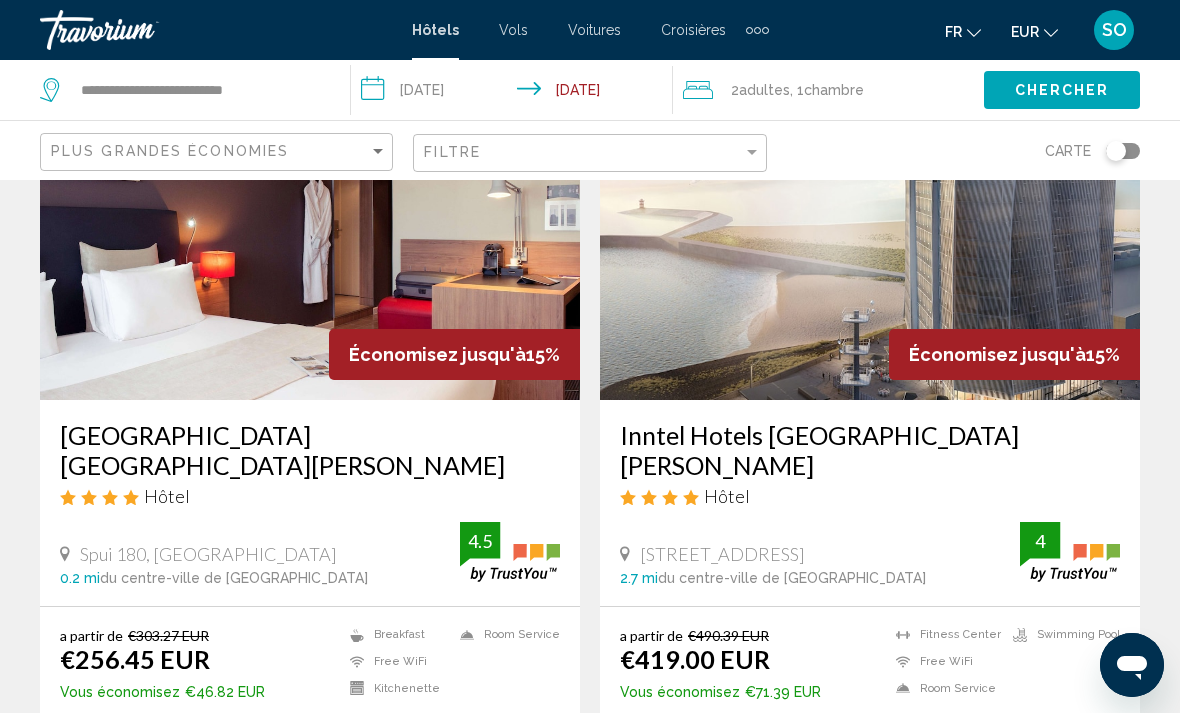 click at bounding box center (310, 240) 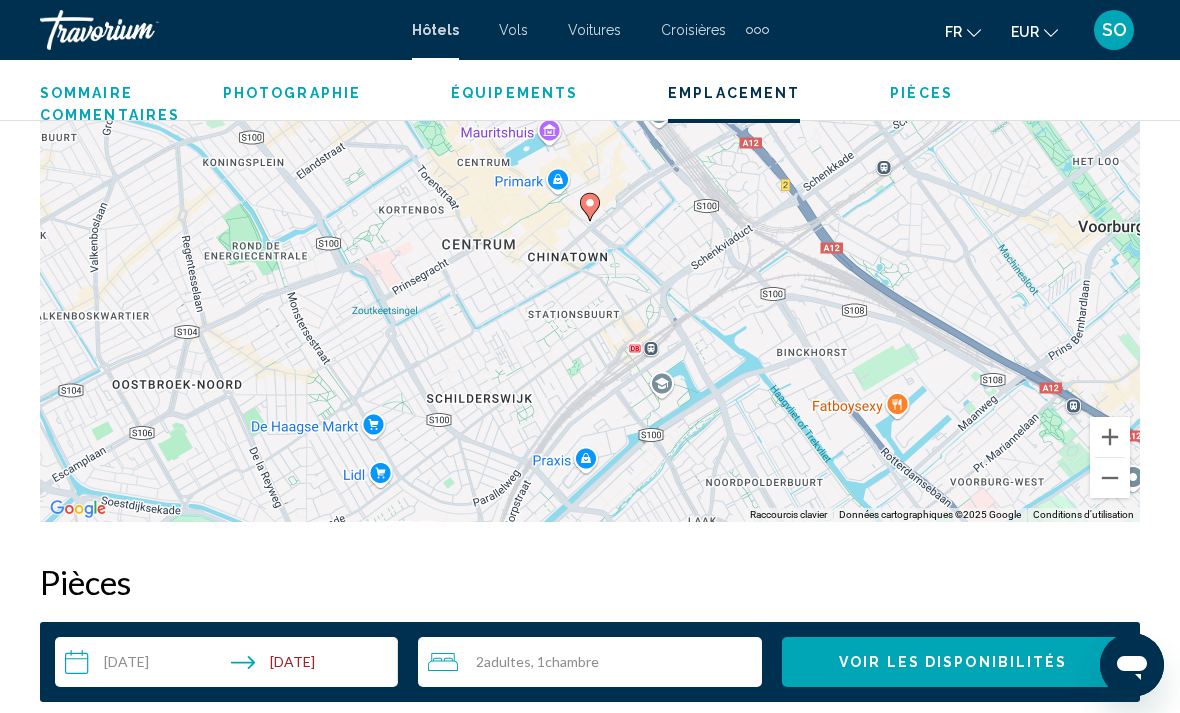 scroll, scrollTop: 2425, scrollLeft: 0, axis: vertical 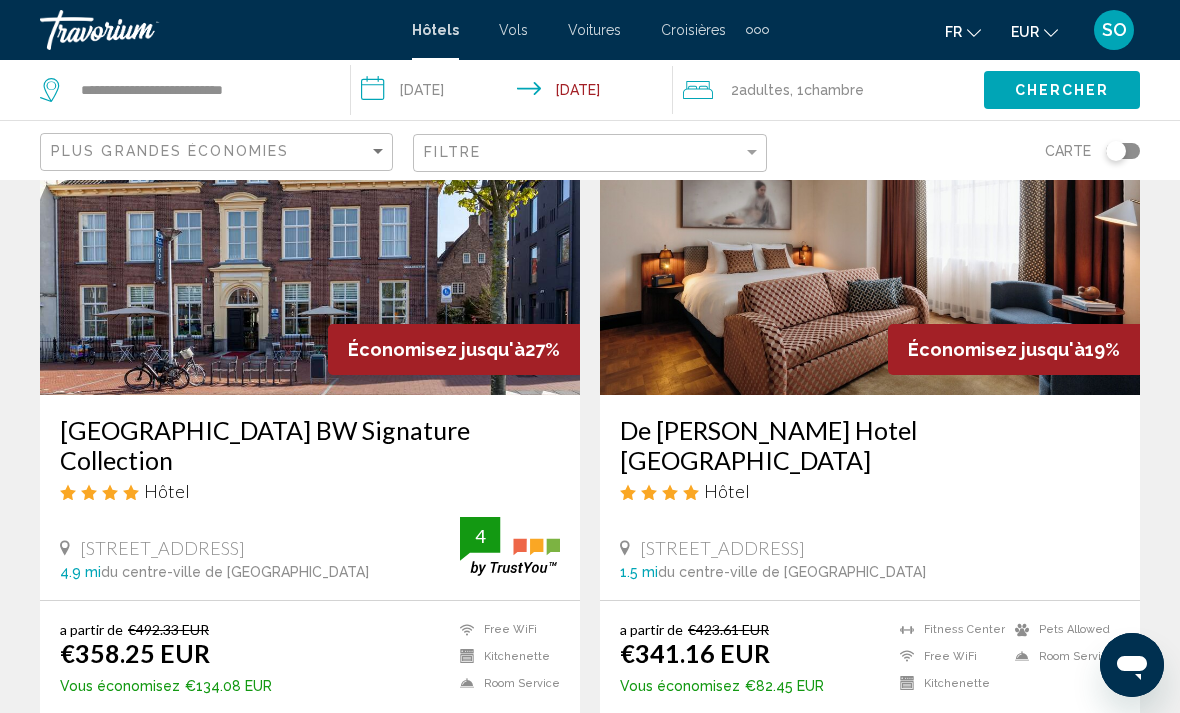click at bounding box center (870, 235) 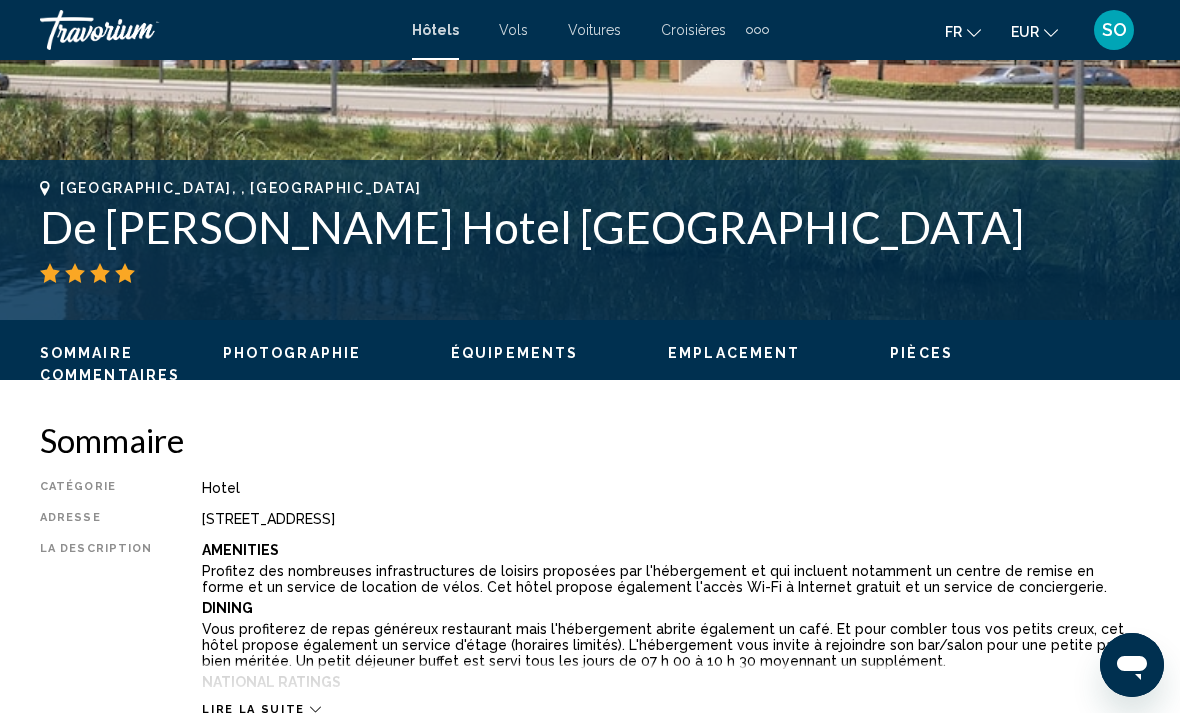 scroll, scrollTop: 663, scrollLeft: 0, axis: vertical 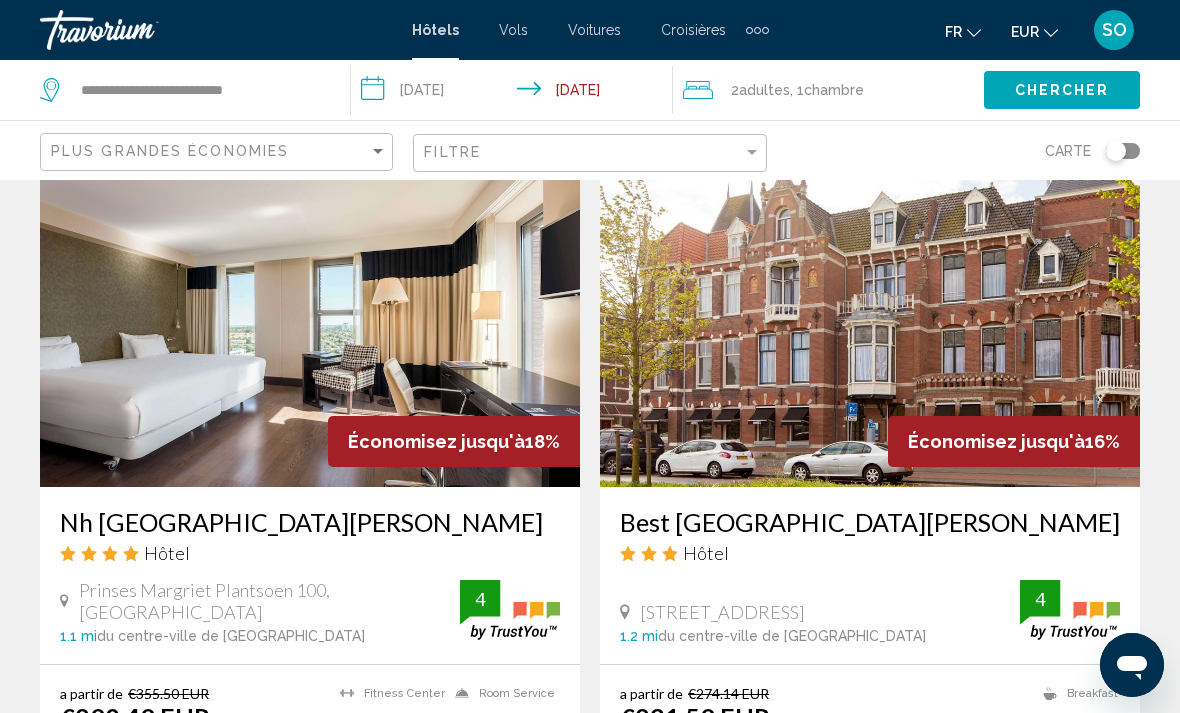 click at bounding box center [310, 327] 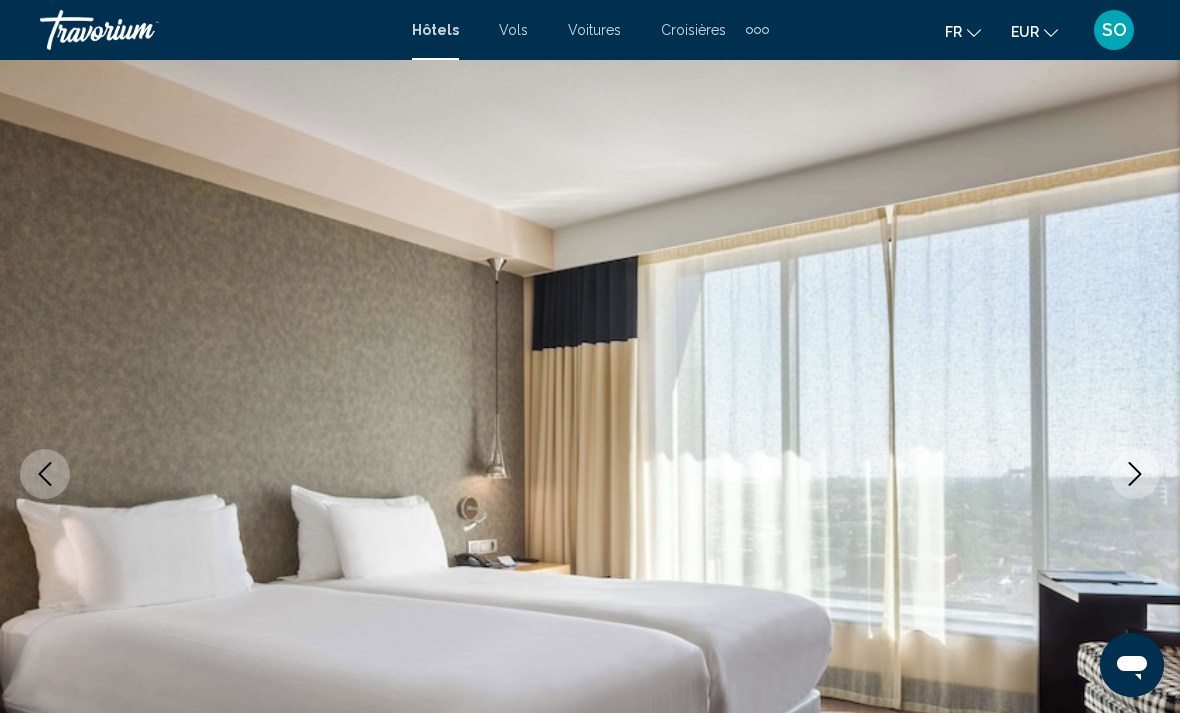 scroll, scrollTop: 64, scrollLeft: 0, axis: vertical 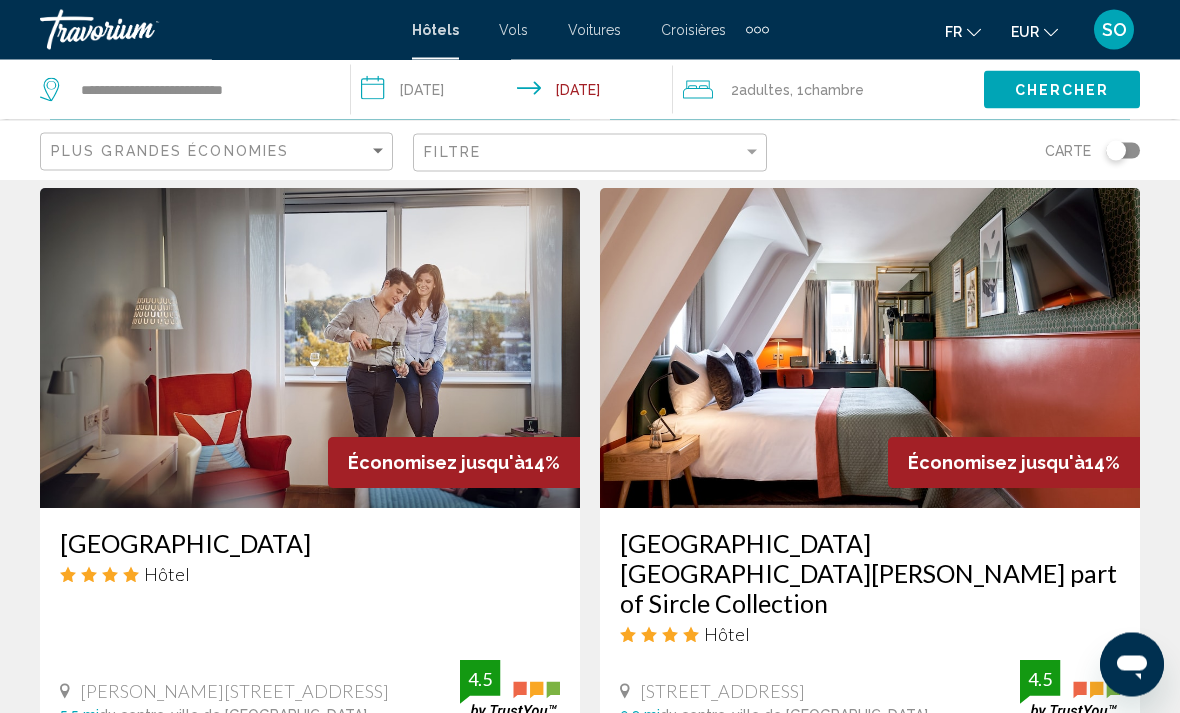 click at bounding box center (870, 349) 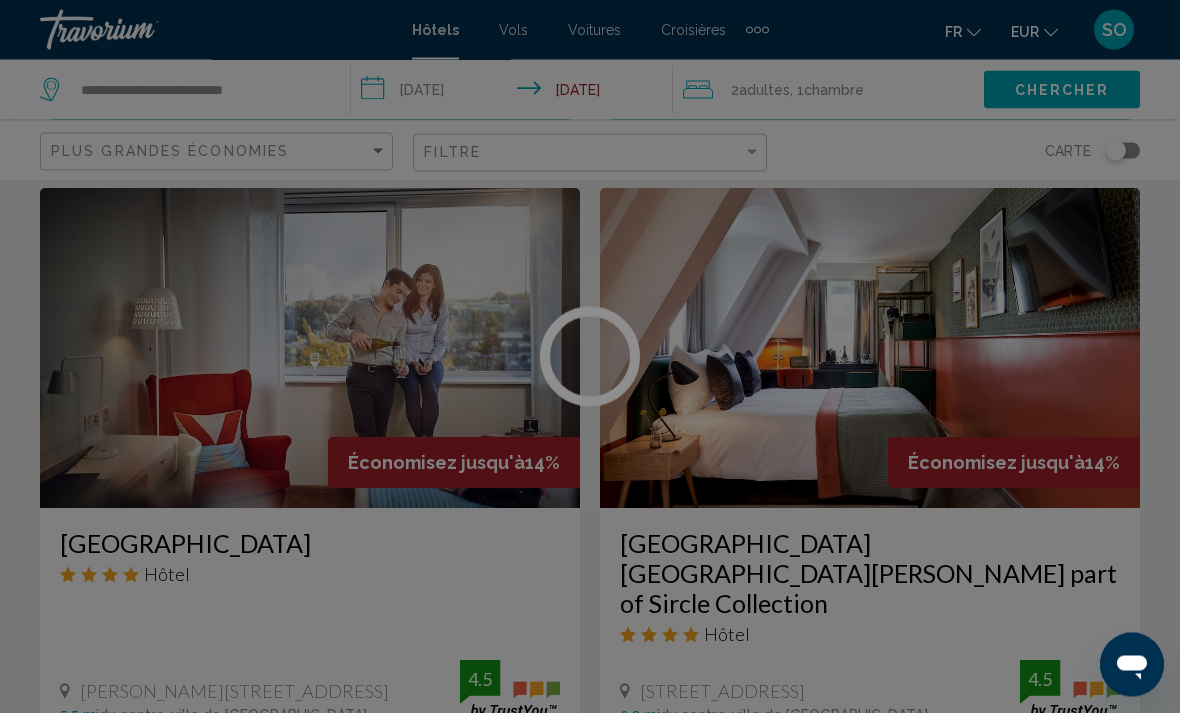 scroll, scrollTop: 2265, scrollLeft: 0, axis: vertical 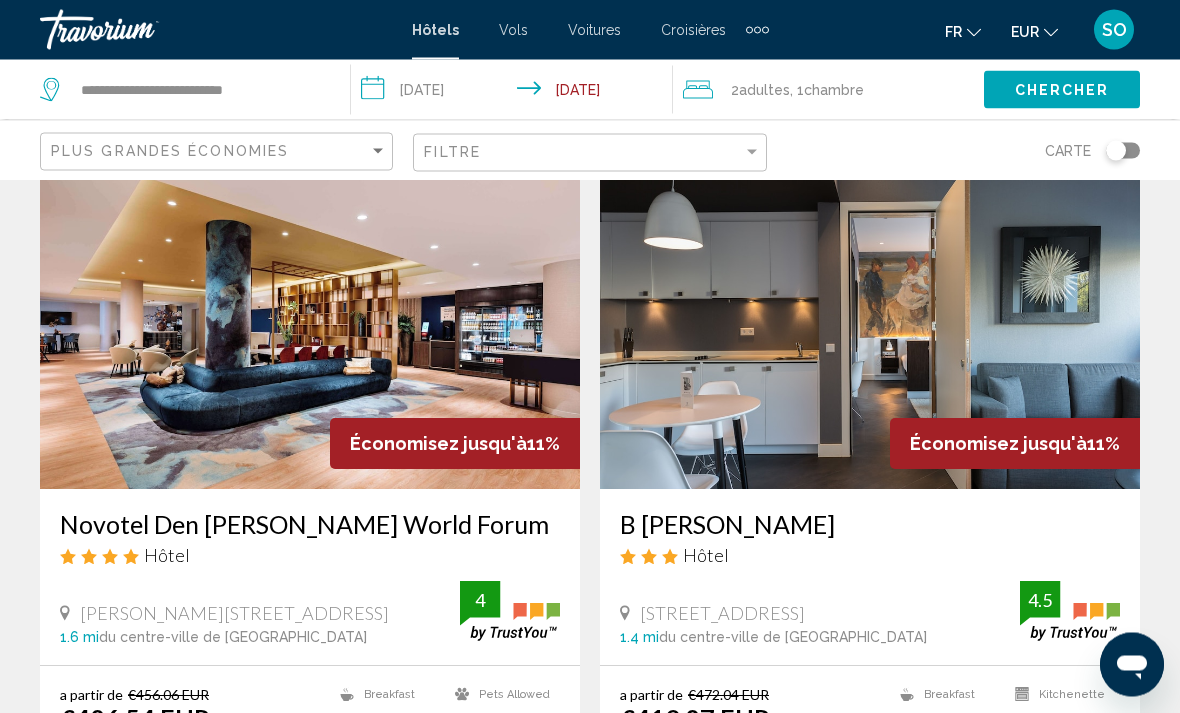 click on "Filtre" 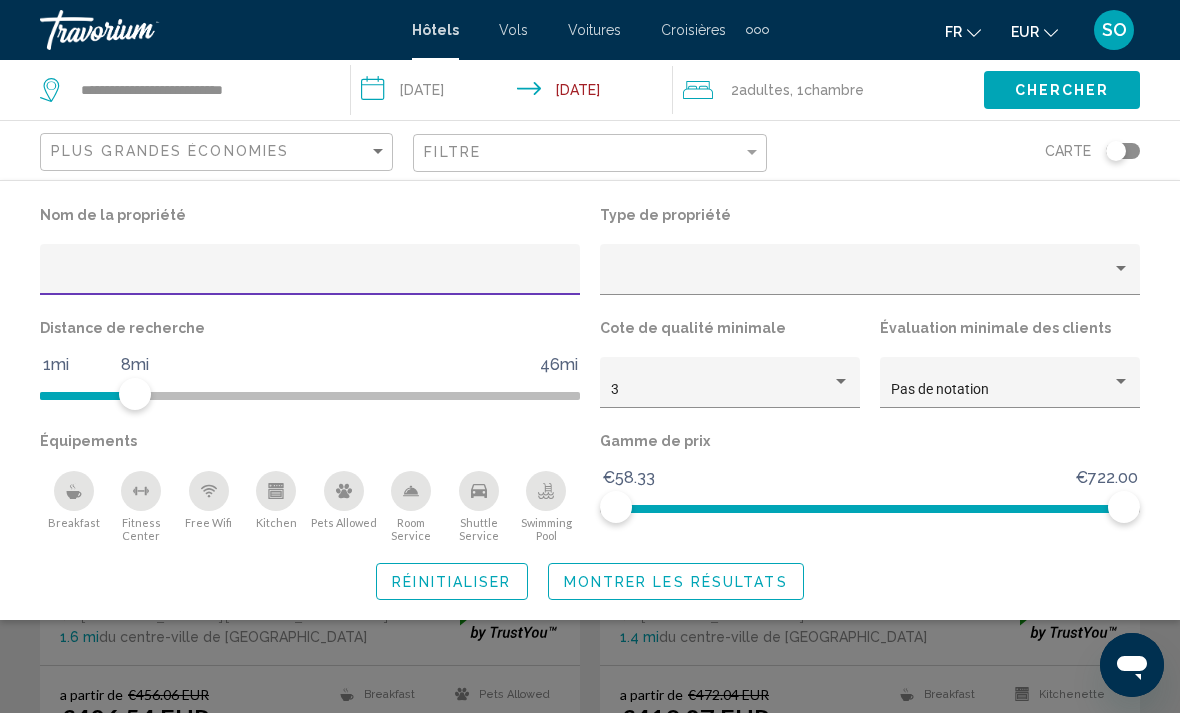 scroll, scrollTop: 3800, scrollLeft: 0, axis: vertical 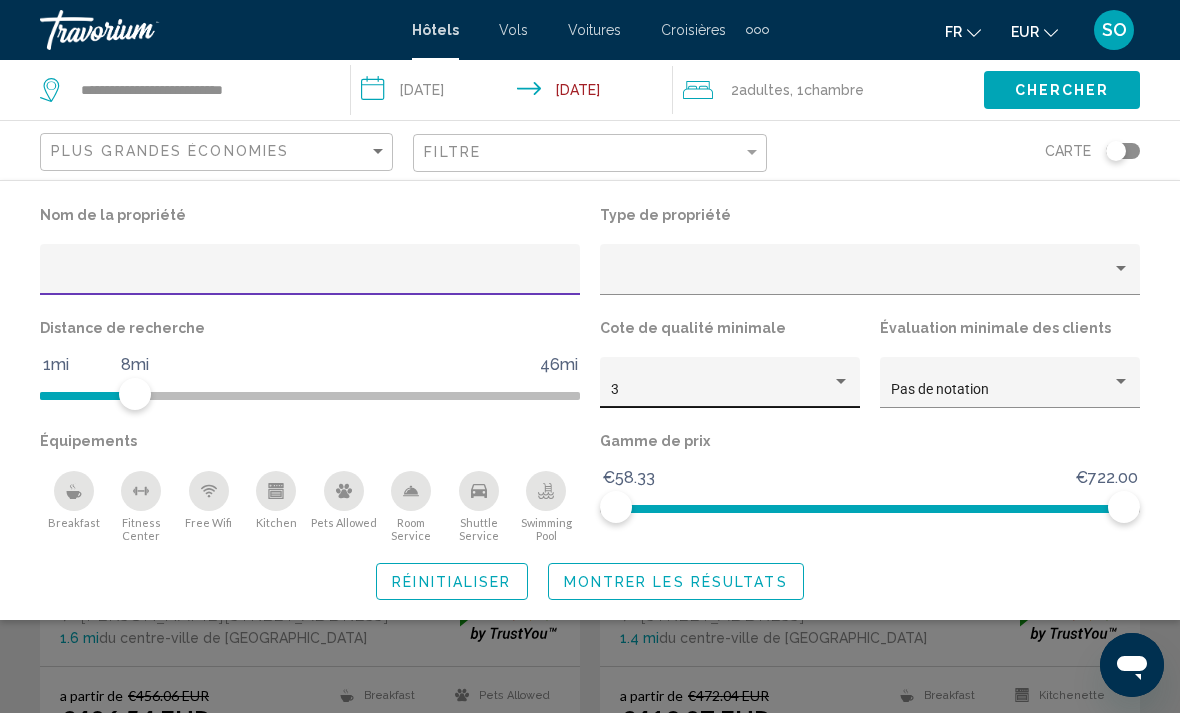 click on "3" 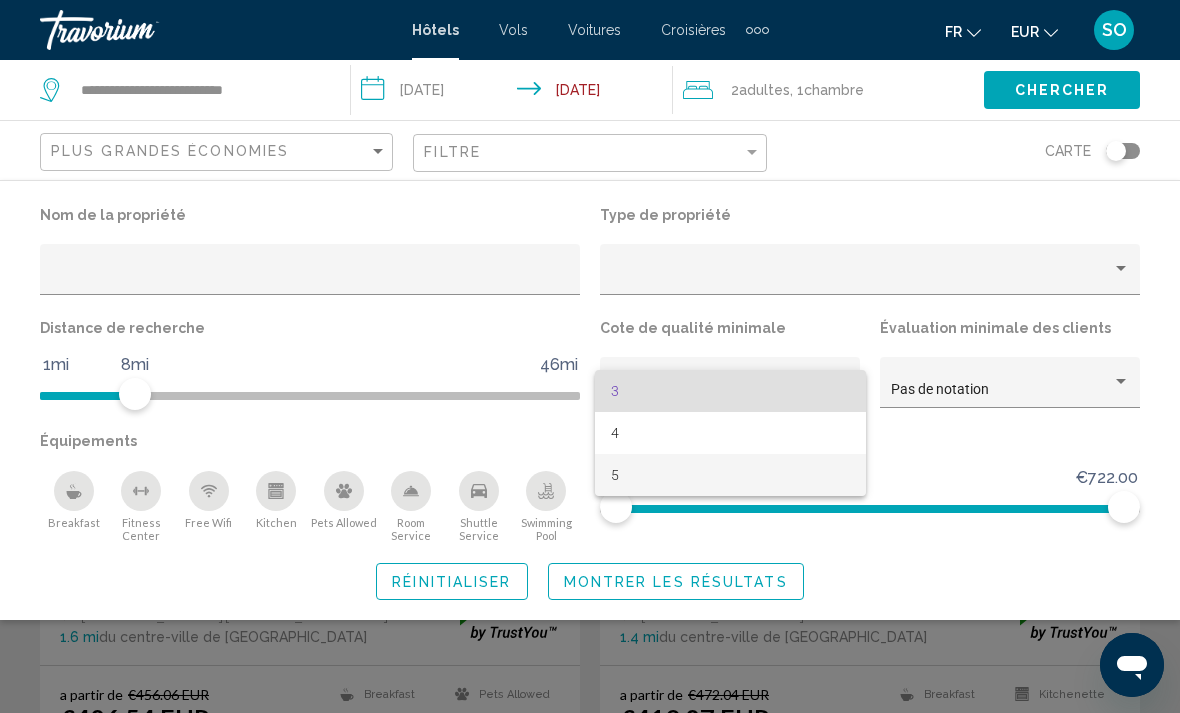 click on "5" at bounding box center (730, 475) 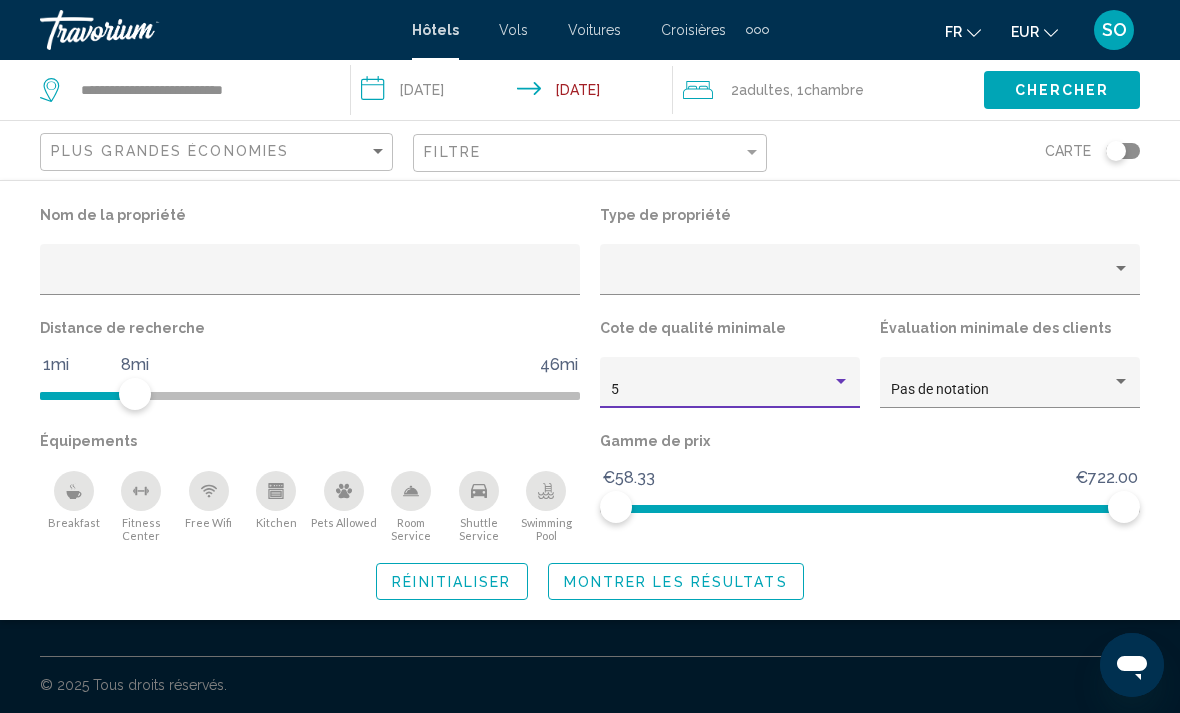 scroll, scrollTop: 1255, scrollLeft: 0, axis: vertical 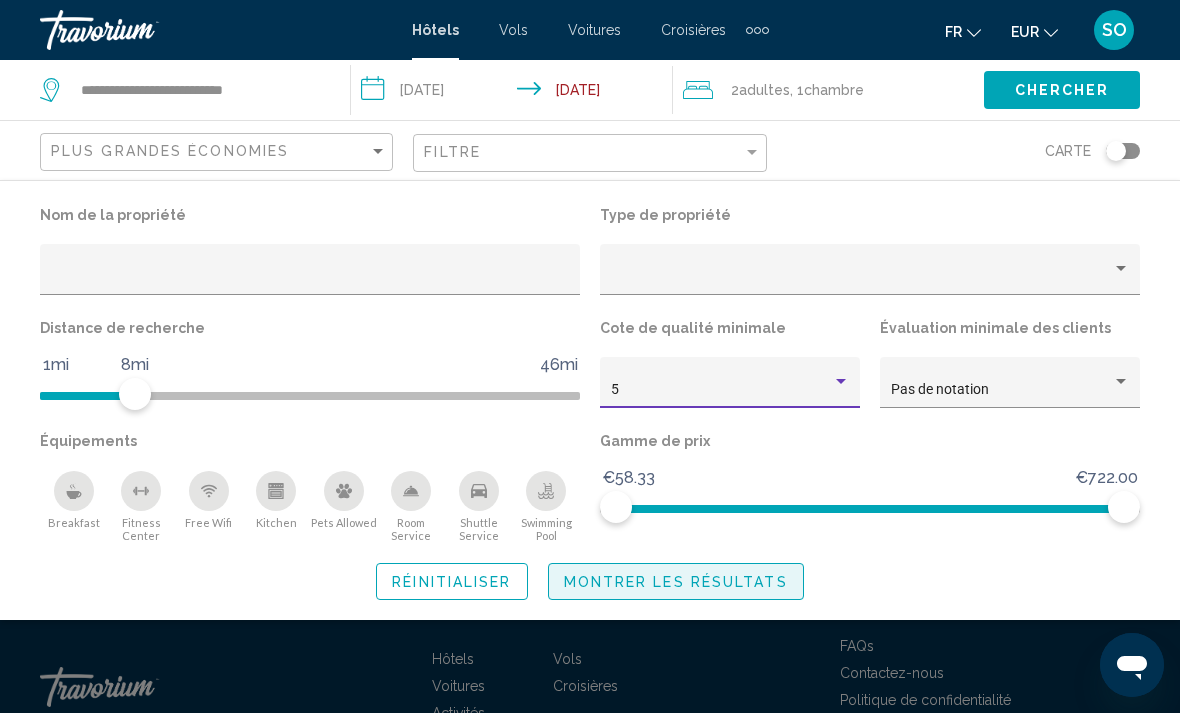 click on "Montrer les résultats" 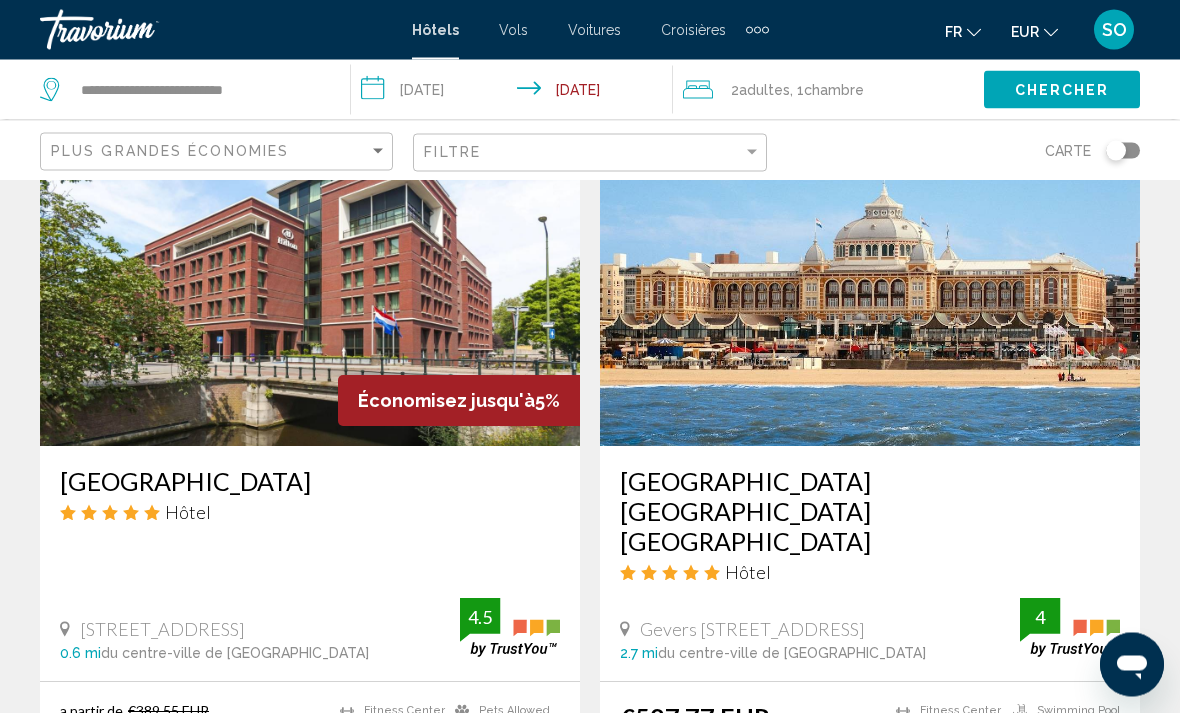scroll, scrollTop: 866, scrollLeft: 0, axis: vertical 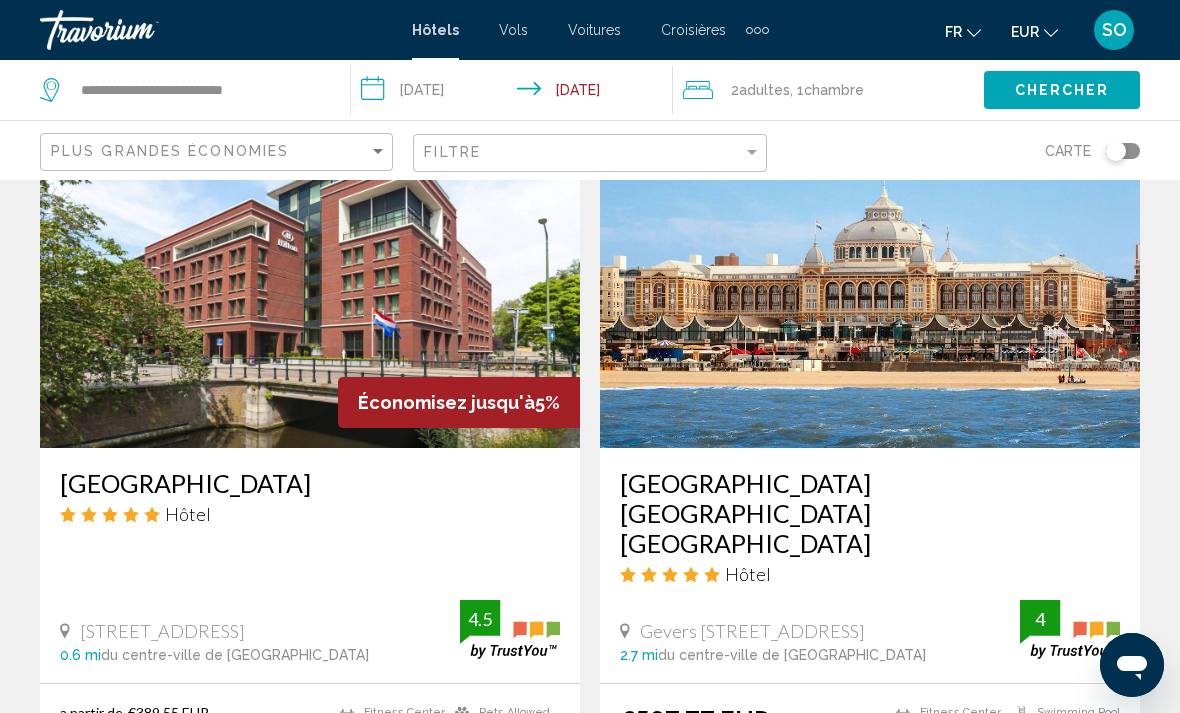 click at bounding box center (310, 288) 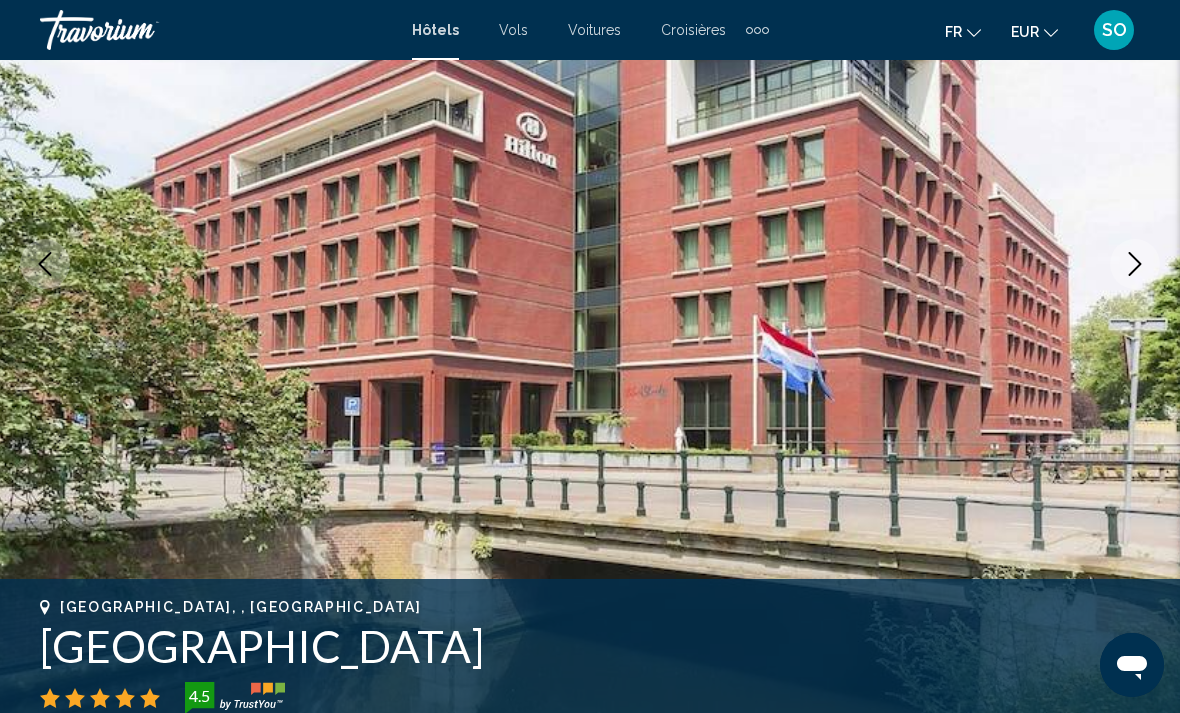 scroll, scrollTop: 274, scrollLeft: 0, axis: vertical 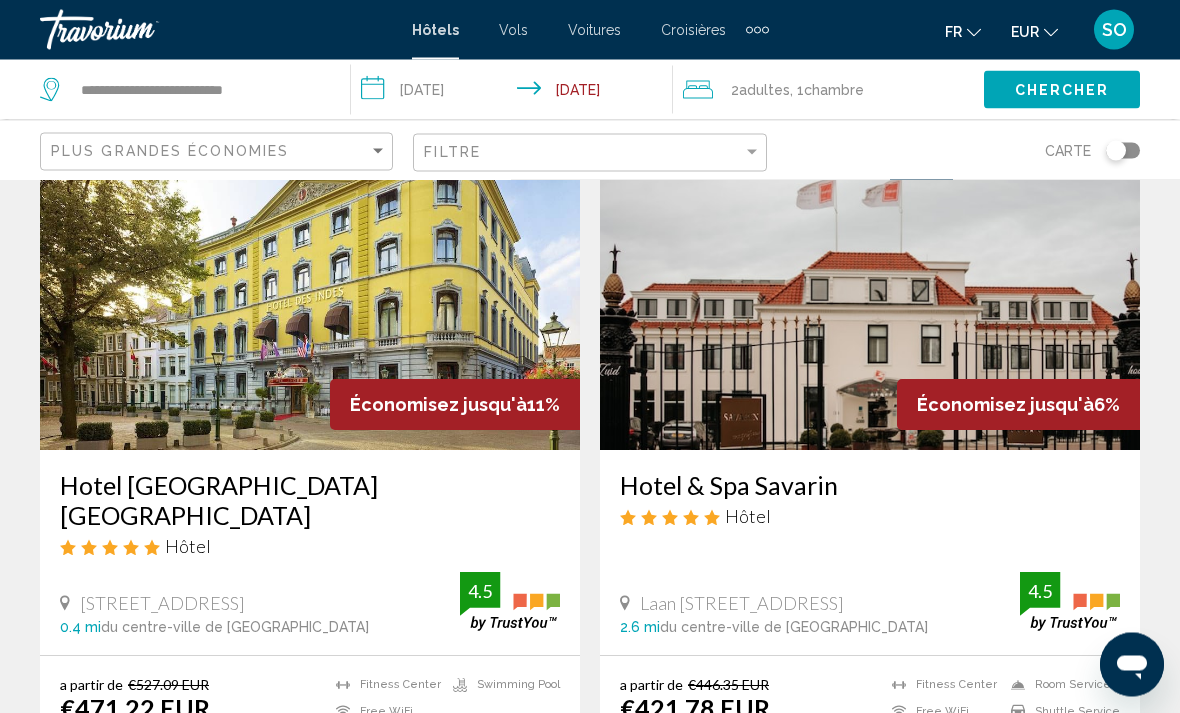 click at bounding box center (870, 291) 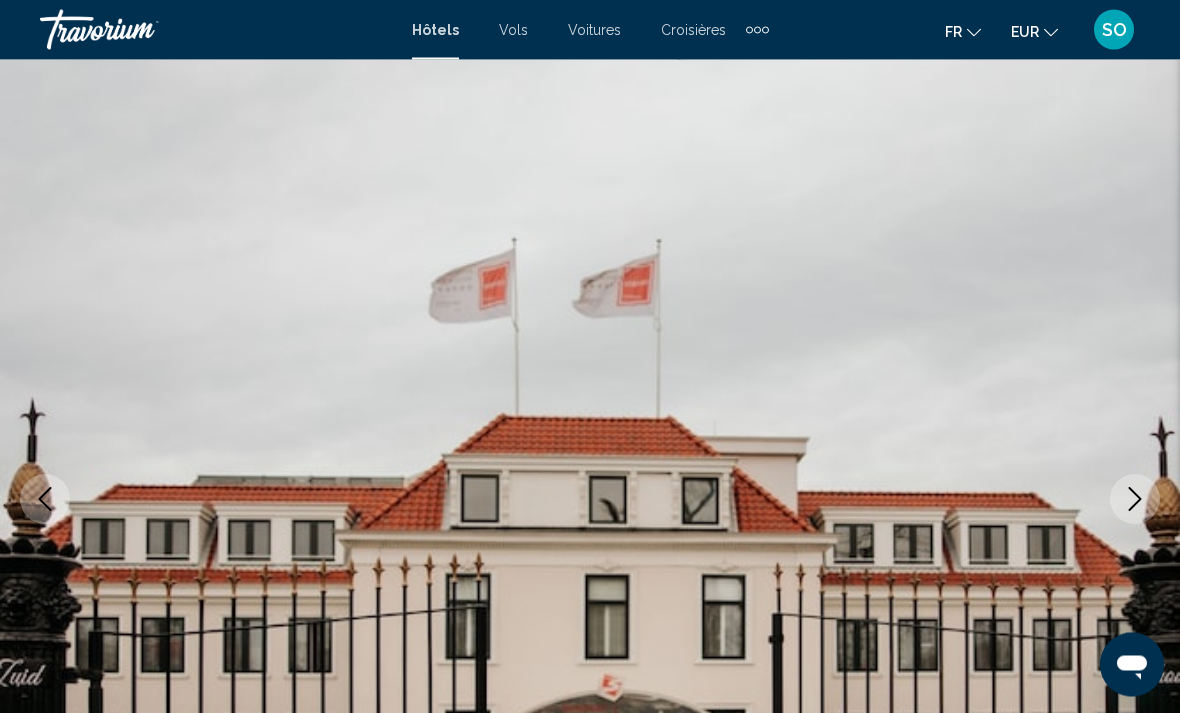 scroll, scrollTop: 0, scrollLeft: 0, axis: both 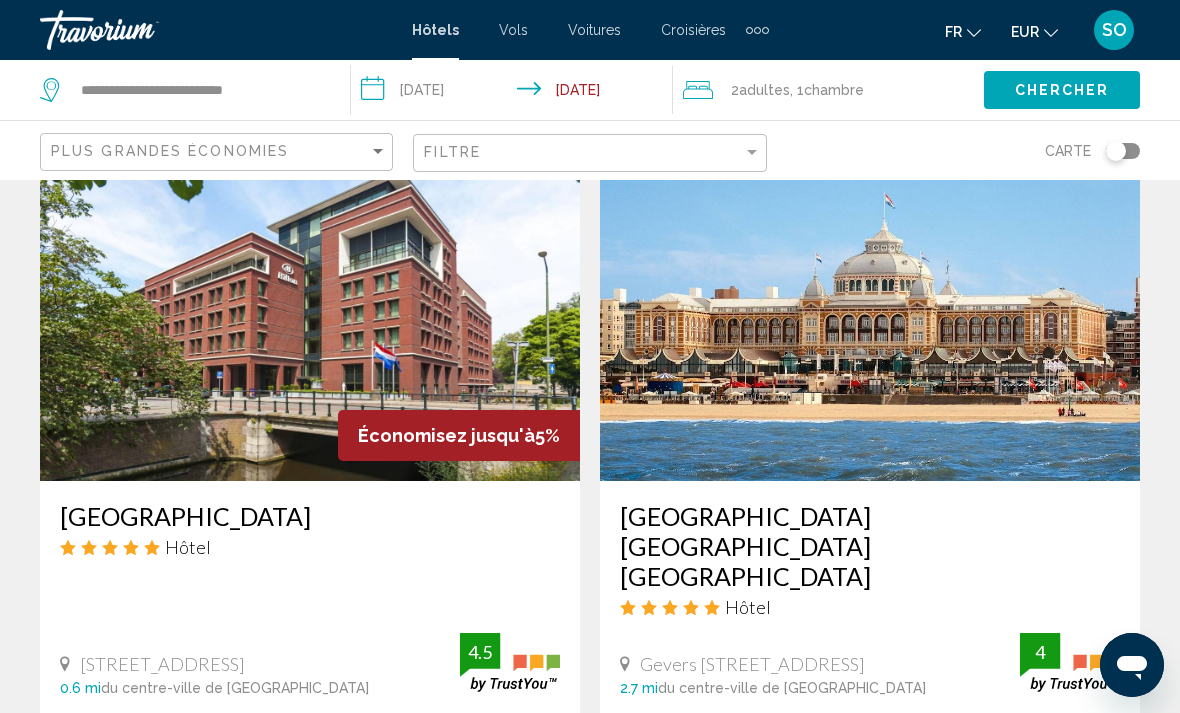 click at bounding box center [870, 321] 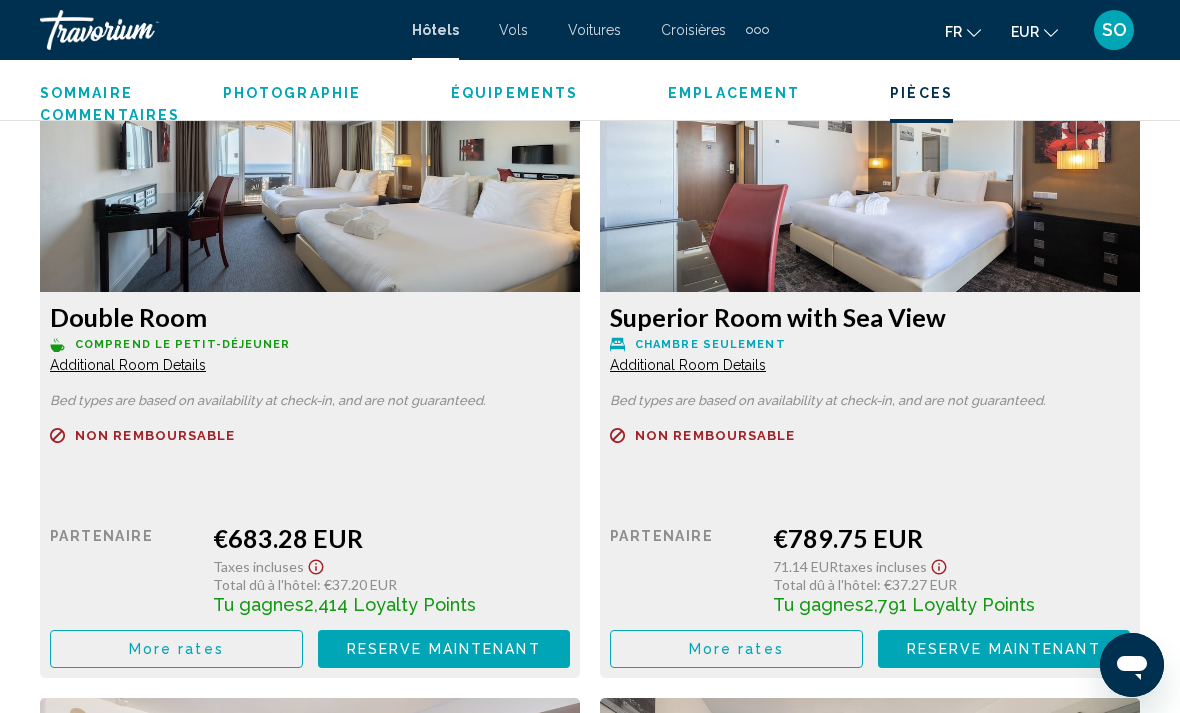 scroll, scrollTop: 3799, scrollLeft: 0, axis: vertical 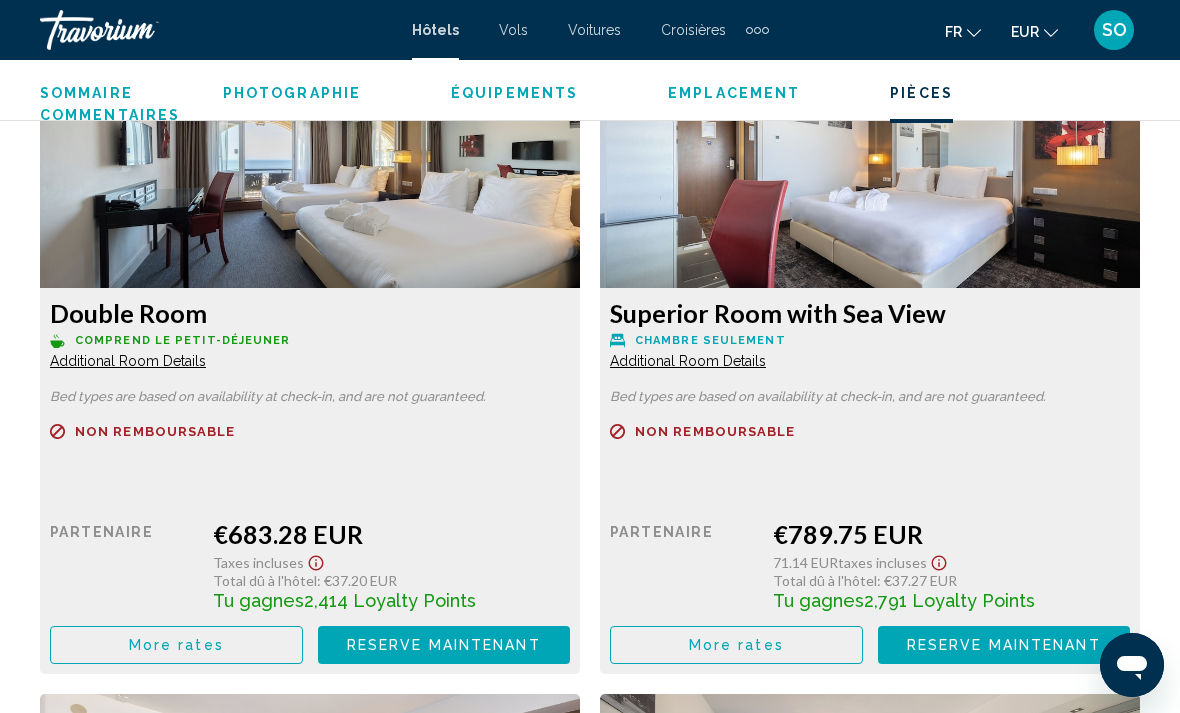 click on "Additional Room Details" at bounding box center (128, -294) 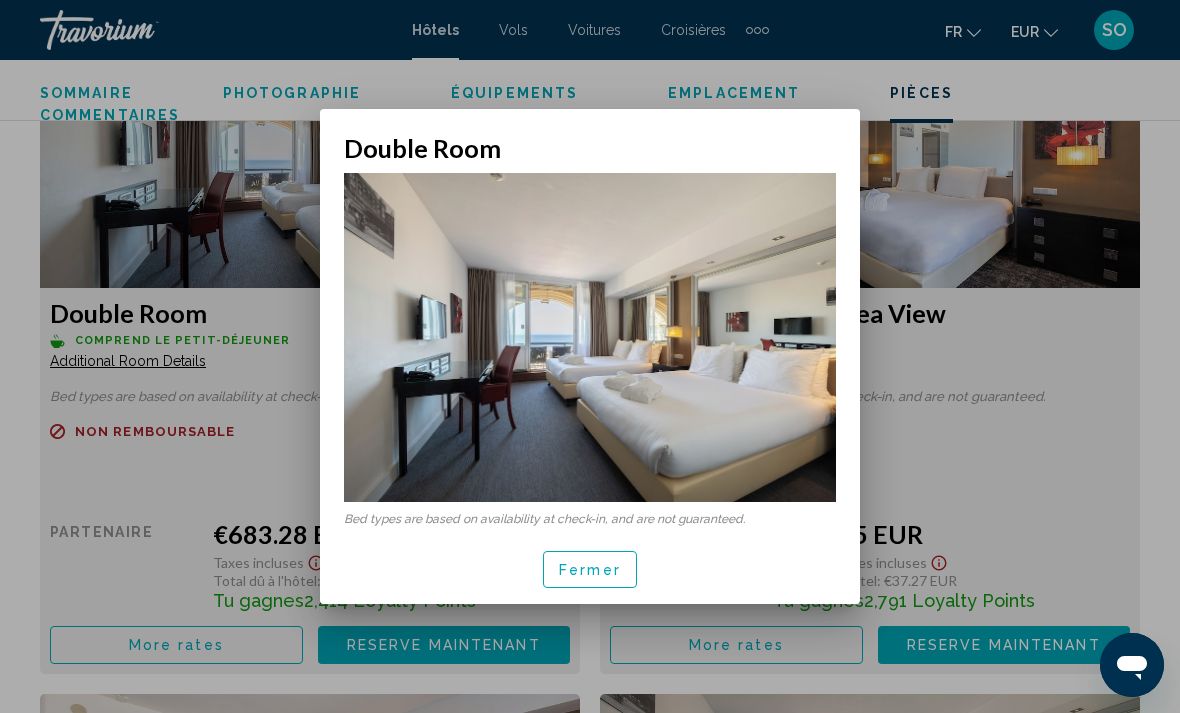 scroll, scrollTop: 0, scrollLeft: 0, axis: both 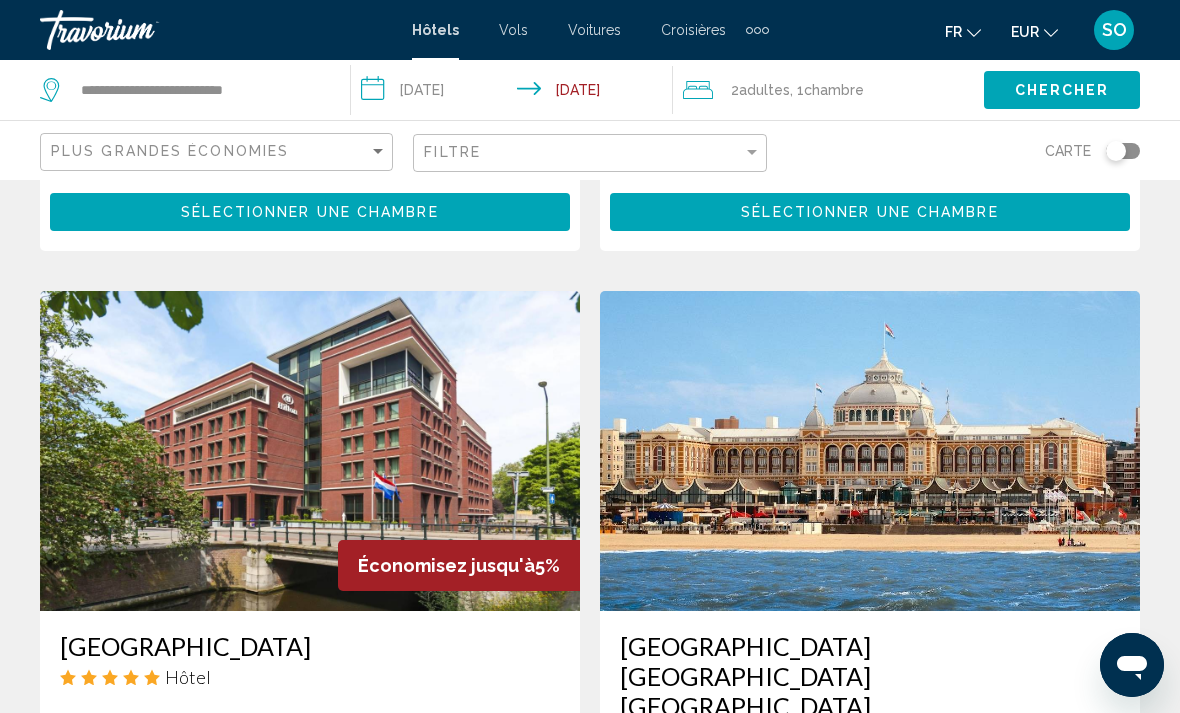 click at bounding box center (310, 451) 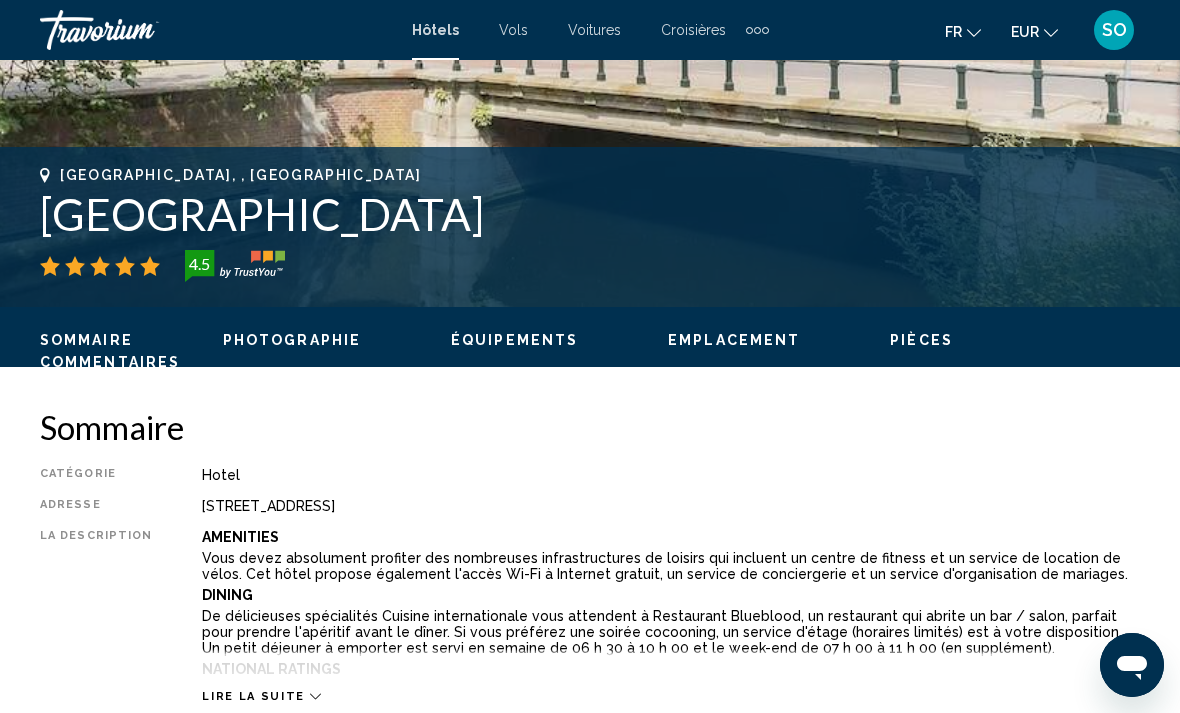 scroll, scrollTop: 0, scrollLeft: 0, axis: both 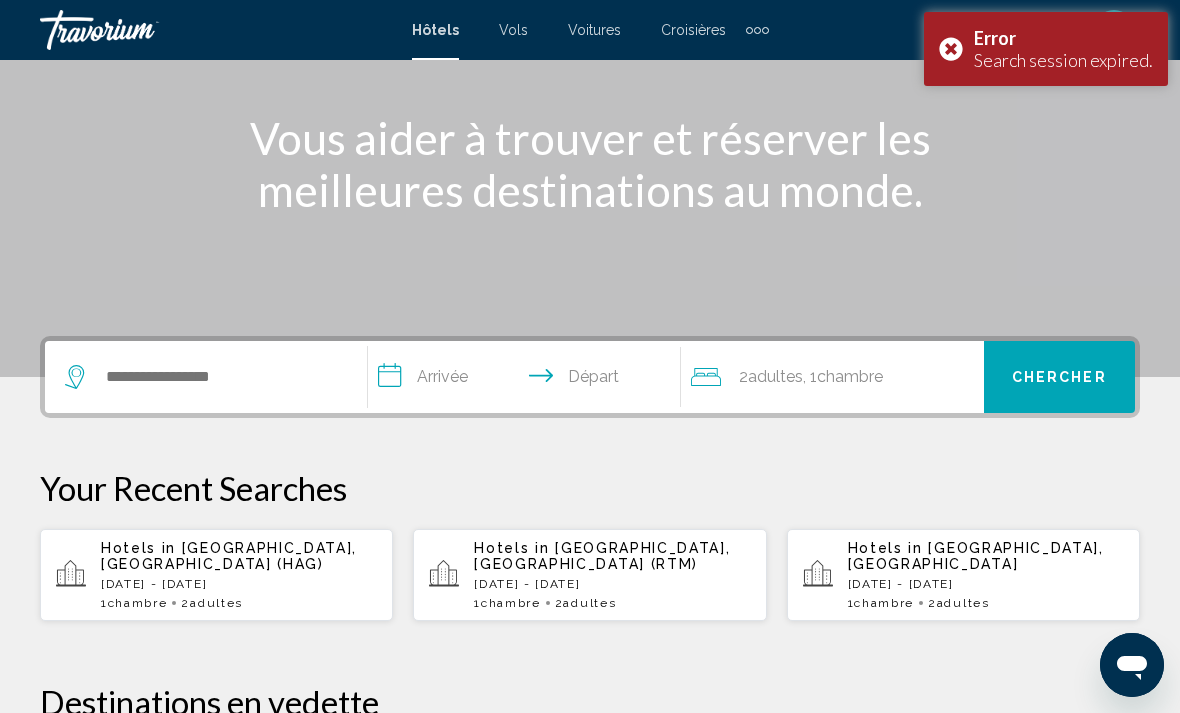 click on "[DATE] - [DATE]" at bounding box center [239, 584] 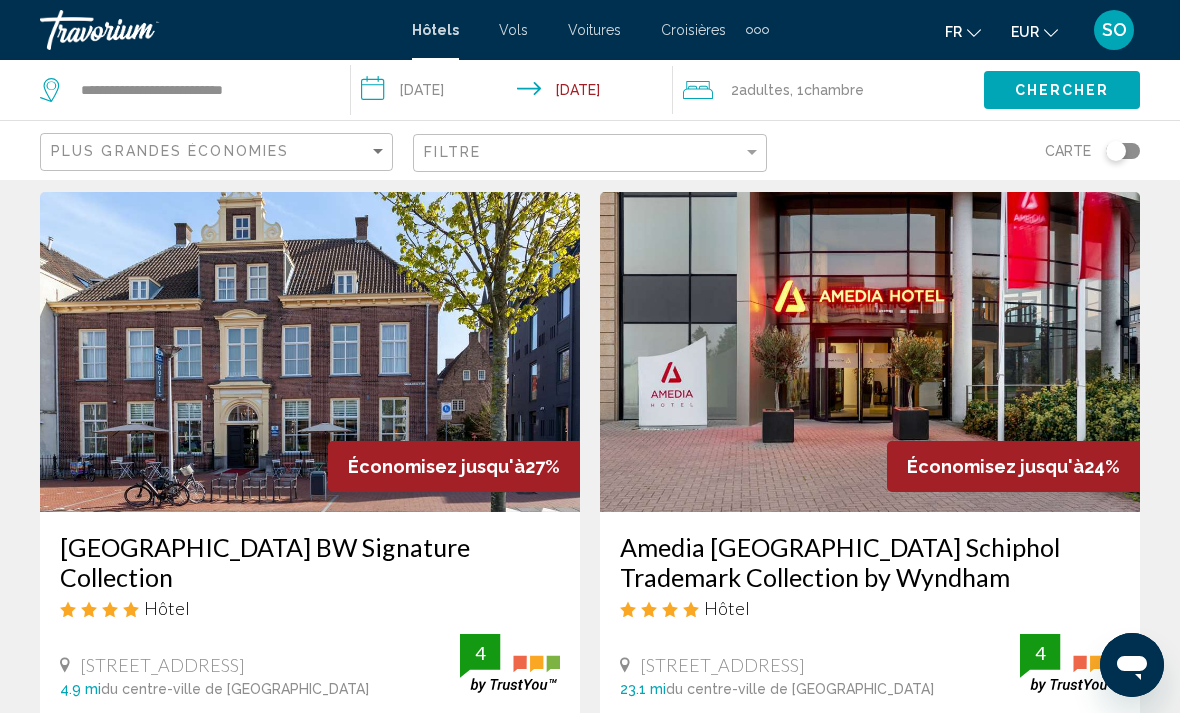 scroll, scrollTop: 64, scrollLeft: 0, axis: vertical 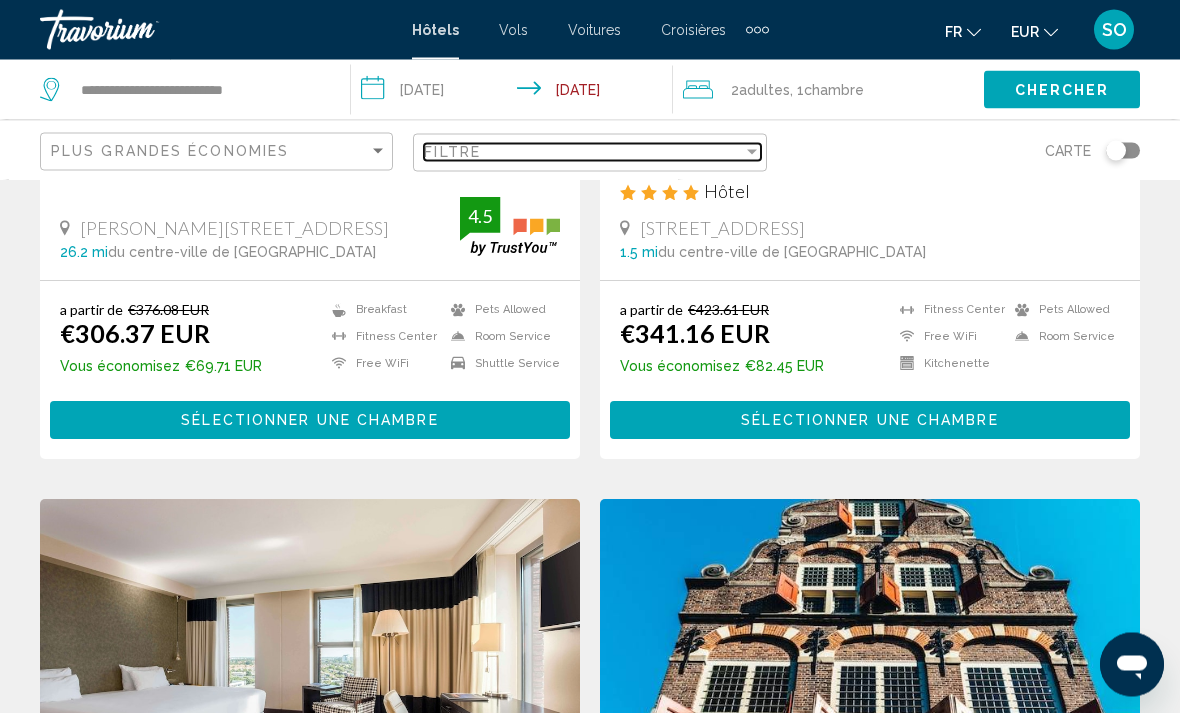click on "Filtre" at bounding box center (583, 152) 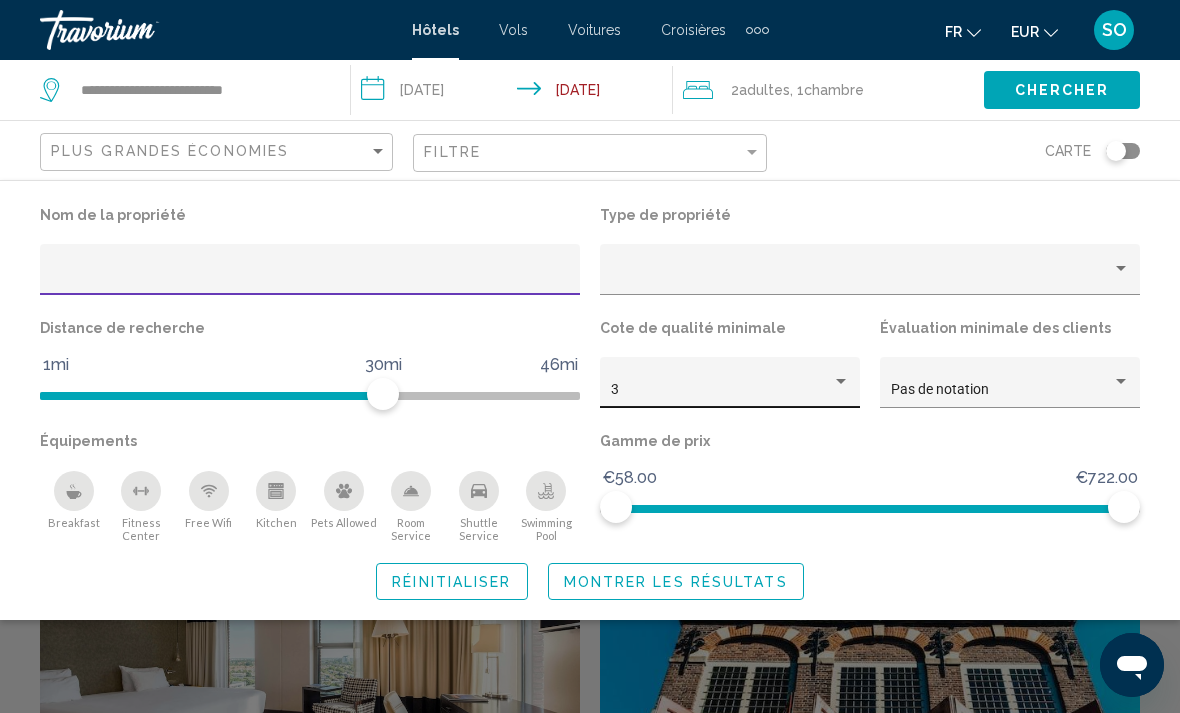 click at bounding box center (841, 382) 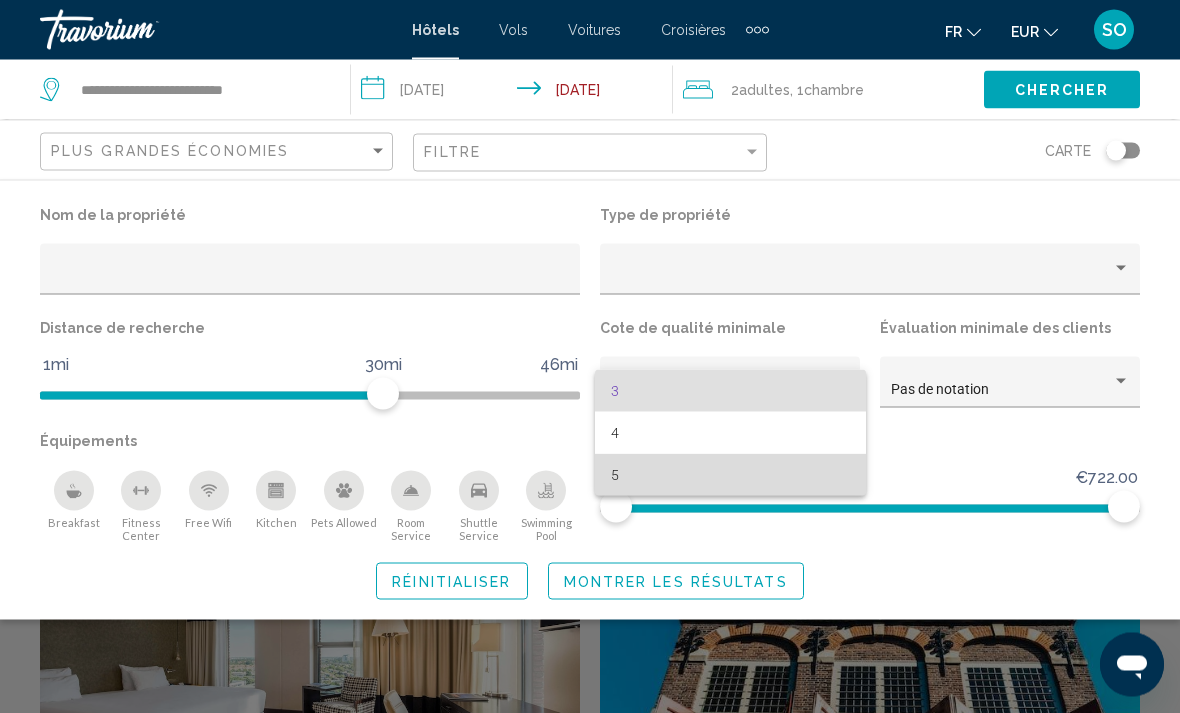 click on "5" at bounding box center [730, 475] 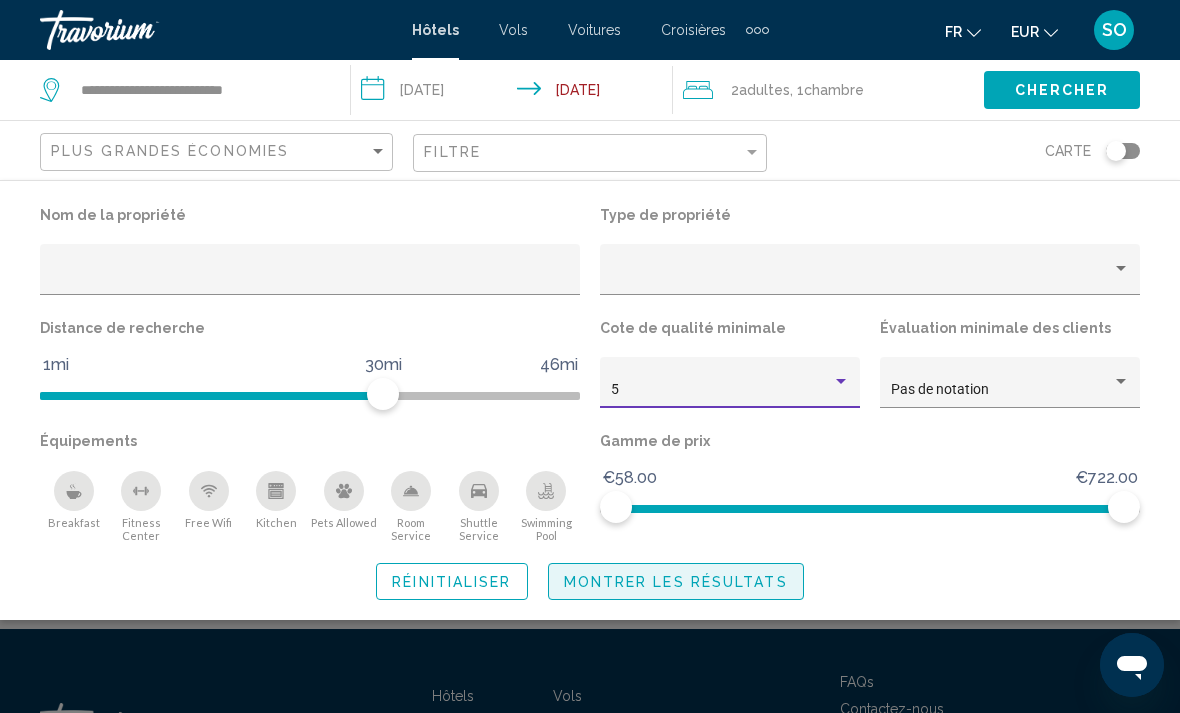 click on "Montrer les résultats" 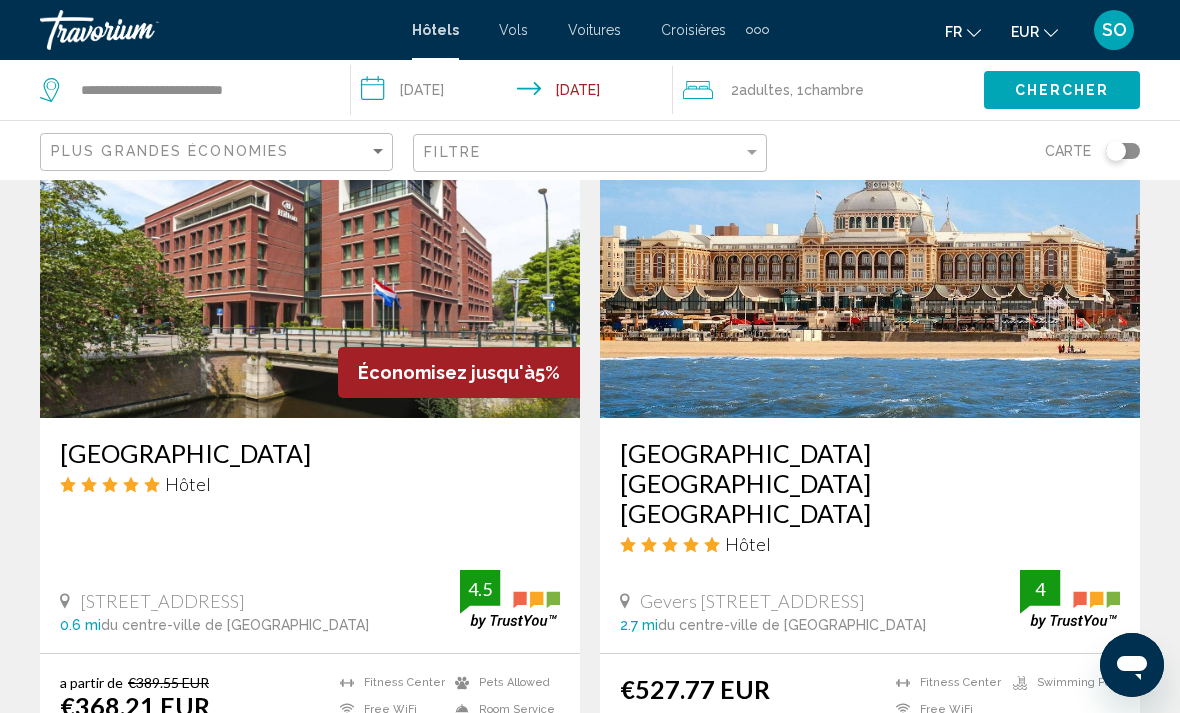 scroll, scrollTop: 897, scrollLeft: 0, axis: vertical 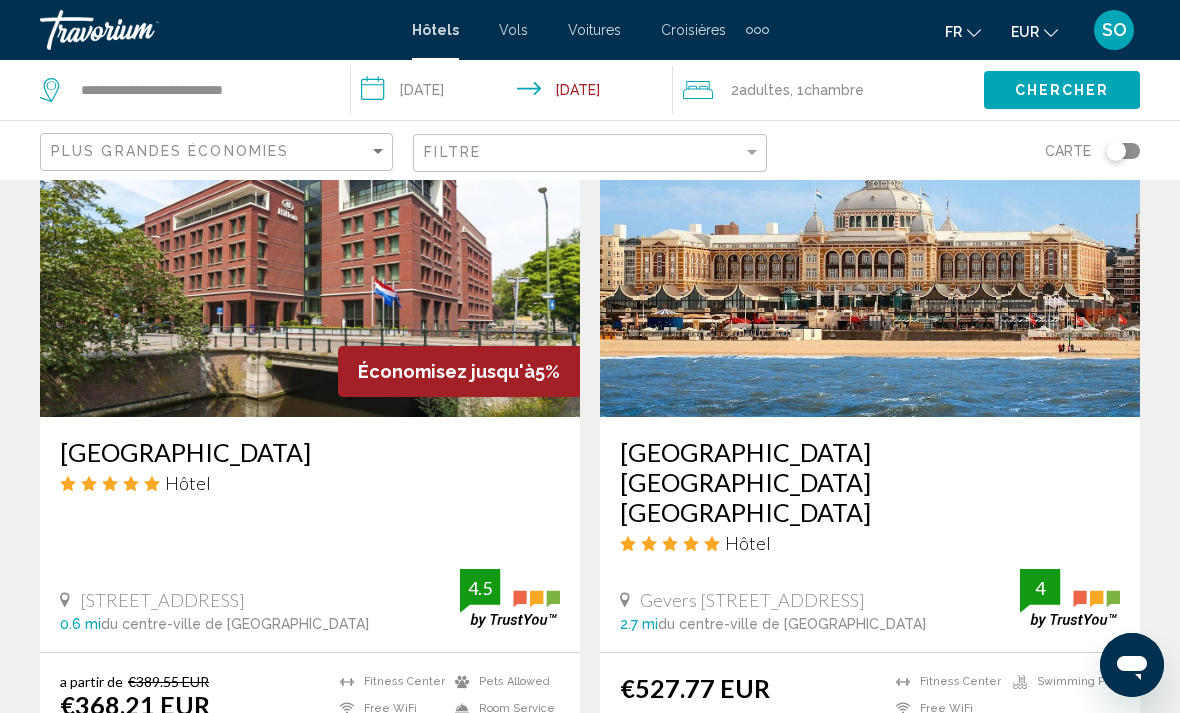 click at bounding box center (870, 257) 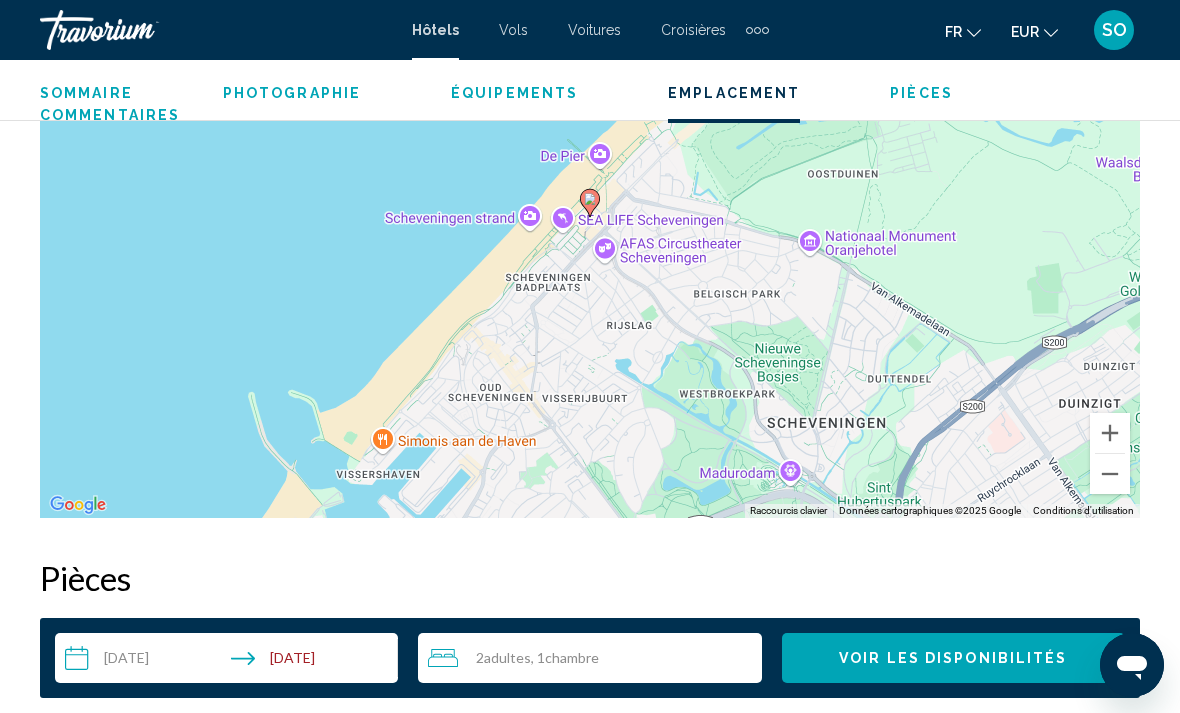 scroll, scrollTop: 2441, scrollLeft: 0, axis: vertical 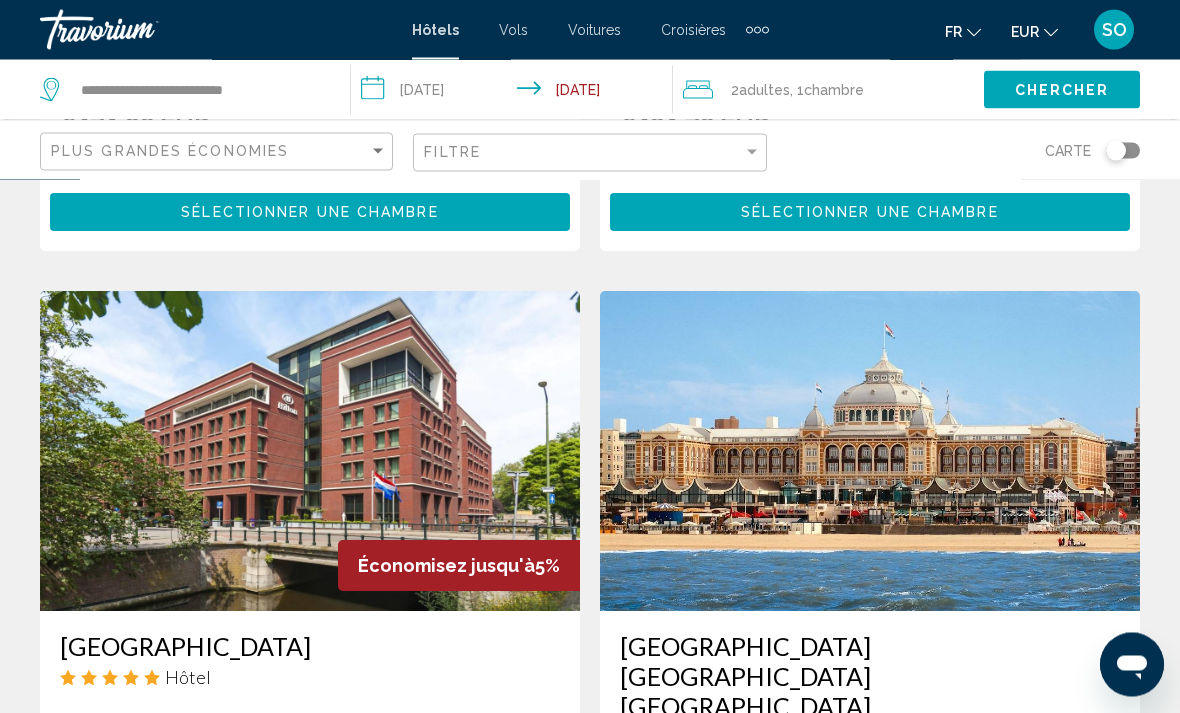 click at bounding box center [310, 452] 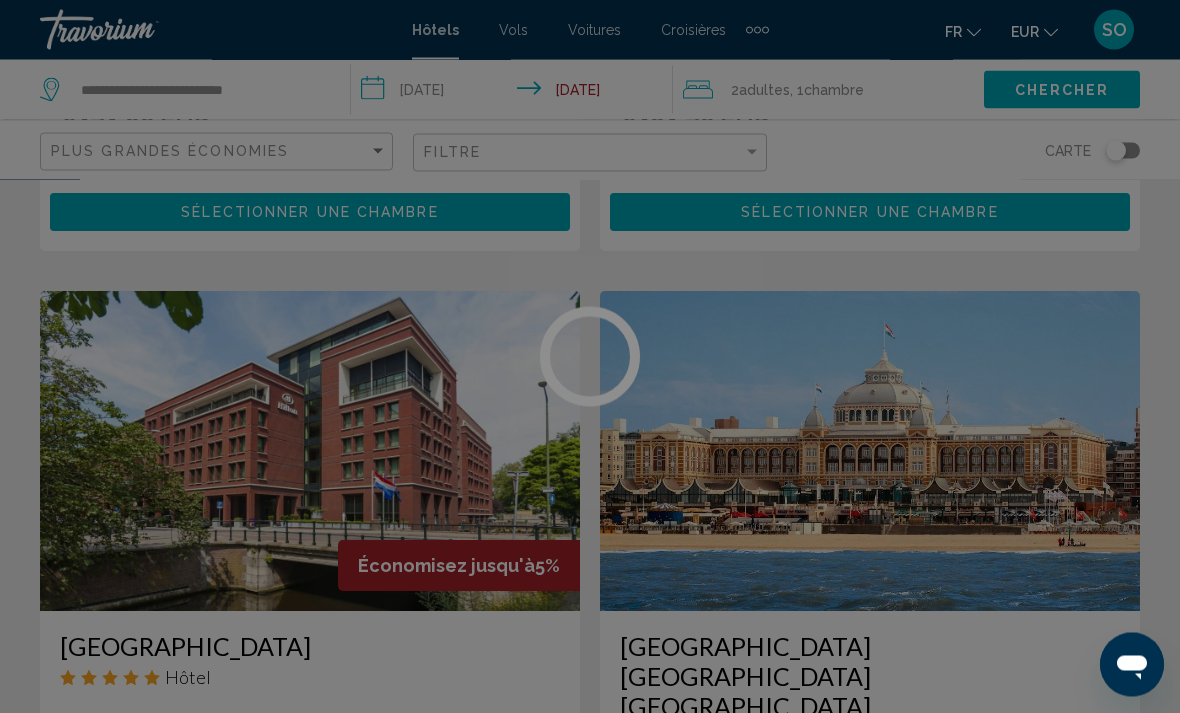 scroll, scrollTop: 703, scrollLeft: 0, axis: vertical 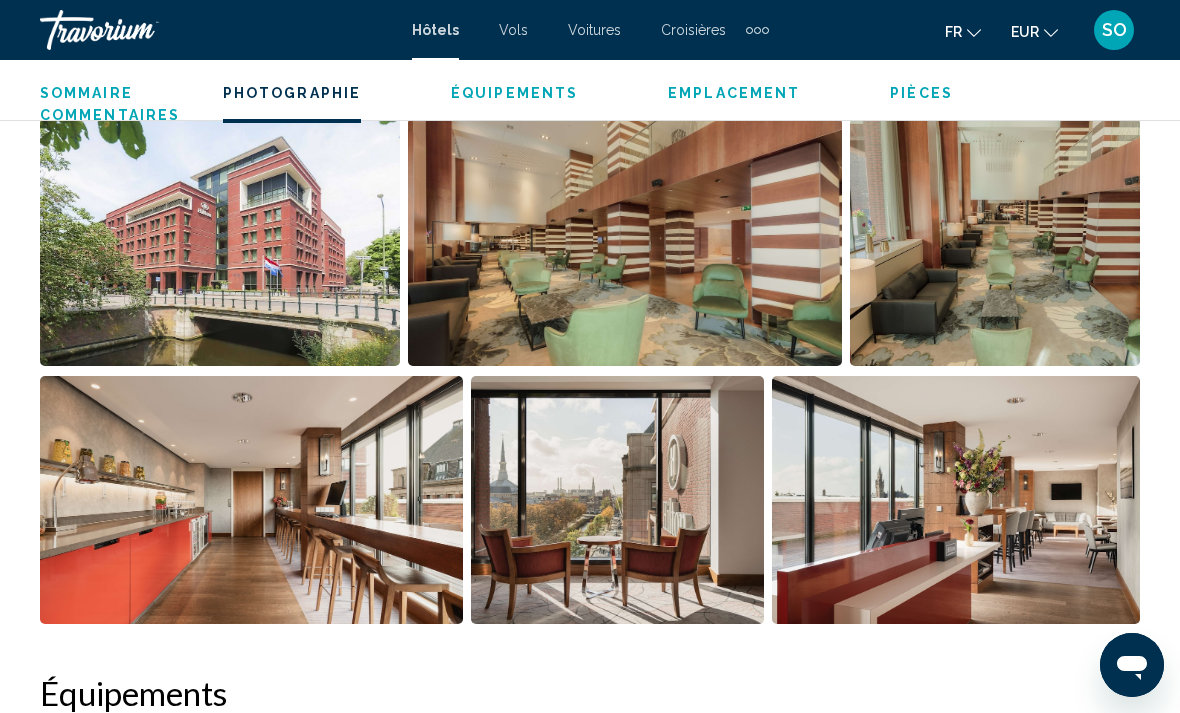 click at bounding box center (956, 500) 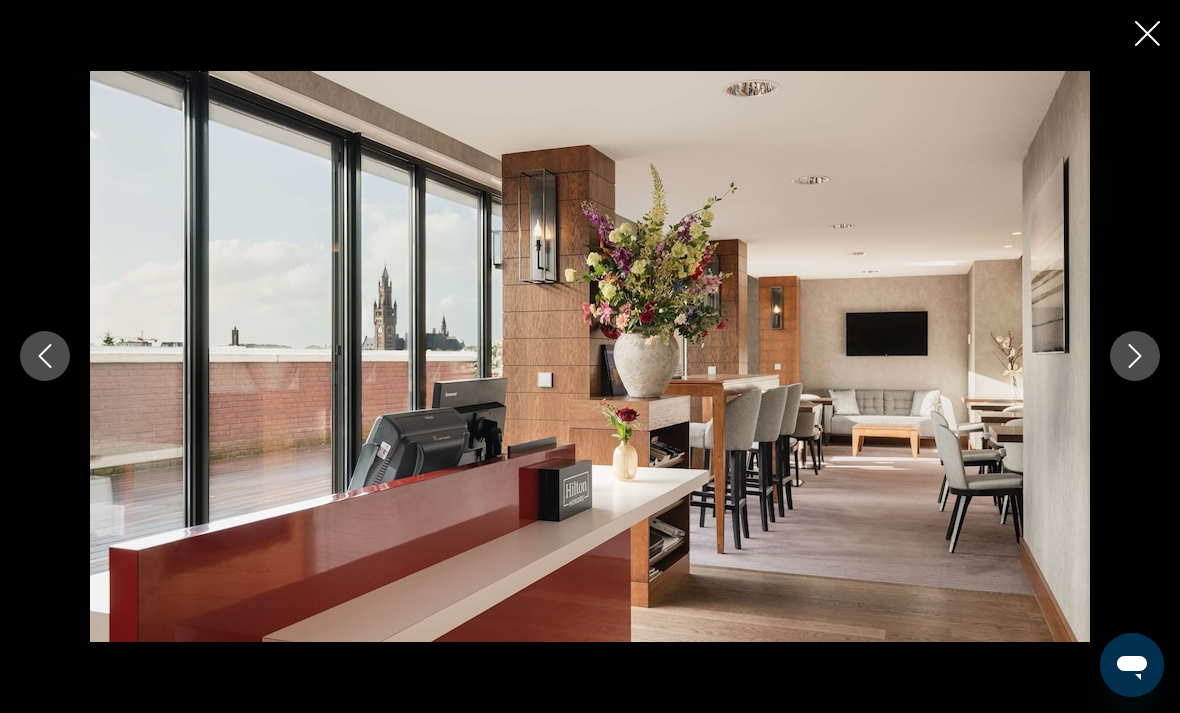click 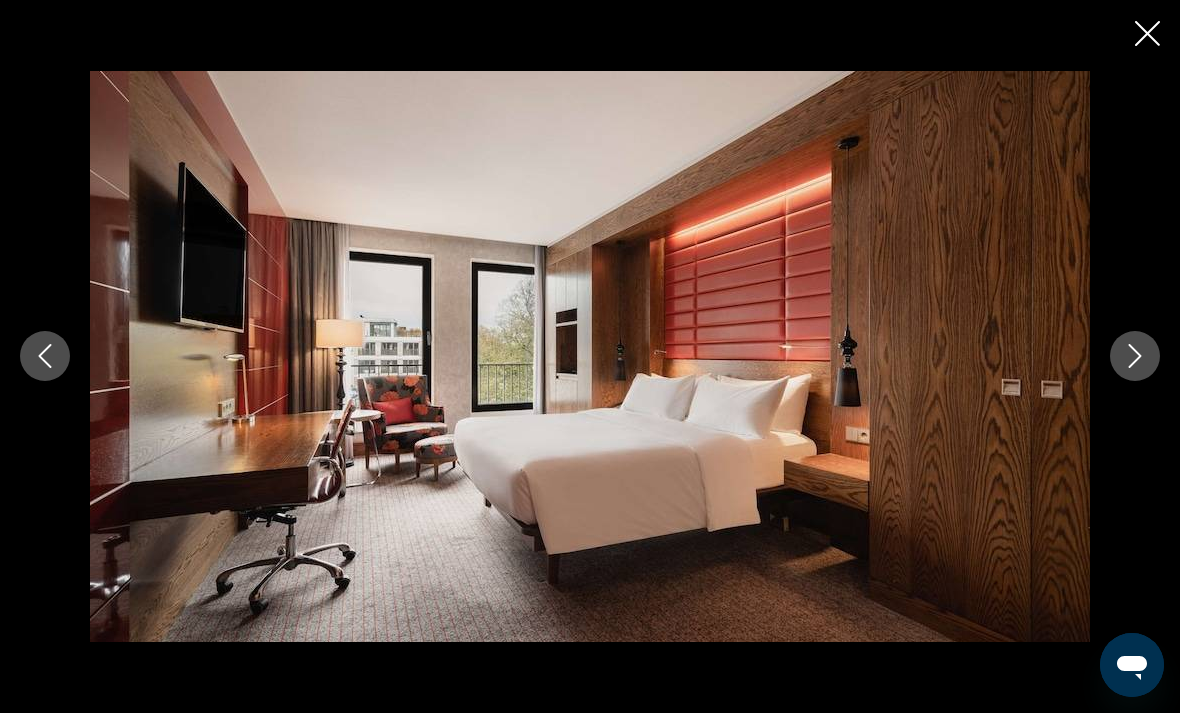 click at bounding box center (590, 356) 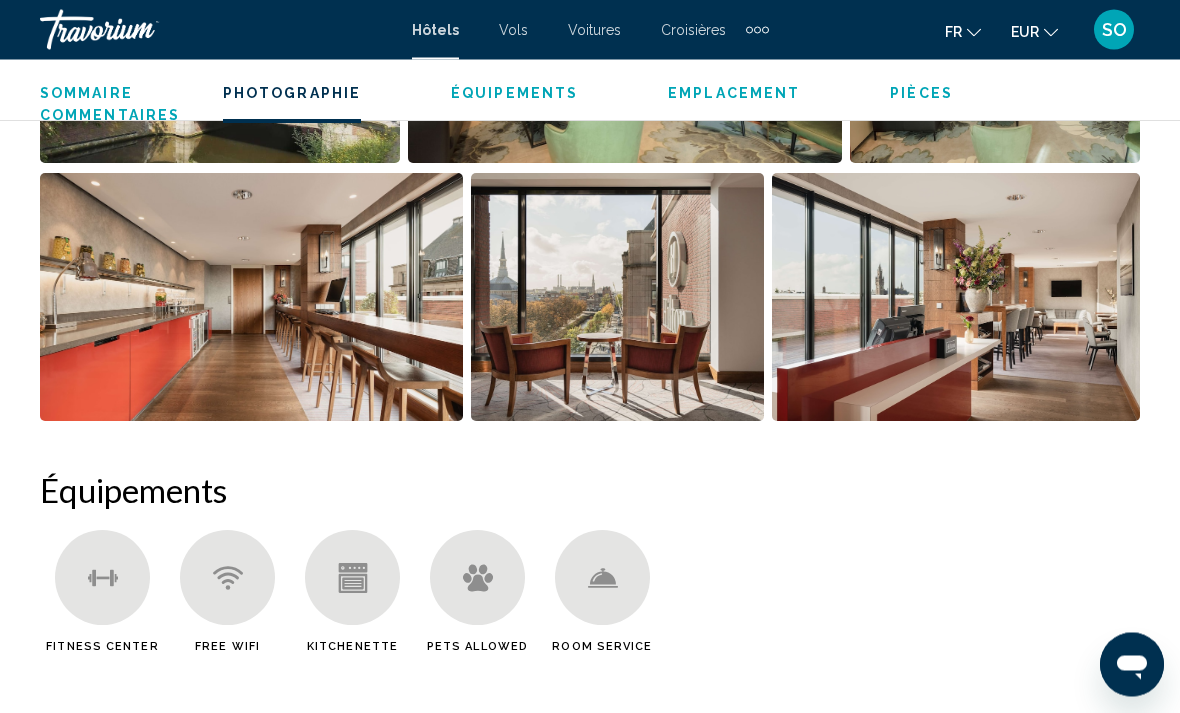 scroll, scrollTop: 1547, scrollLeft: 0, axis: vertical 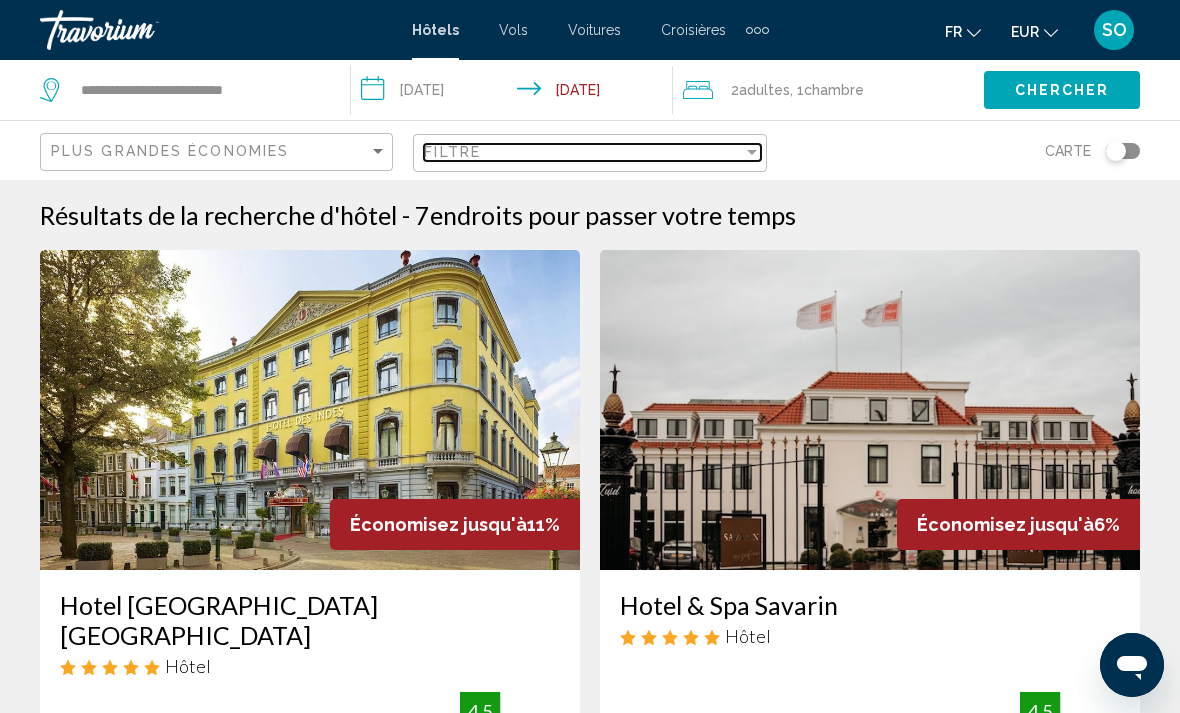 click at bounding box center (752, 152) 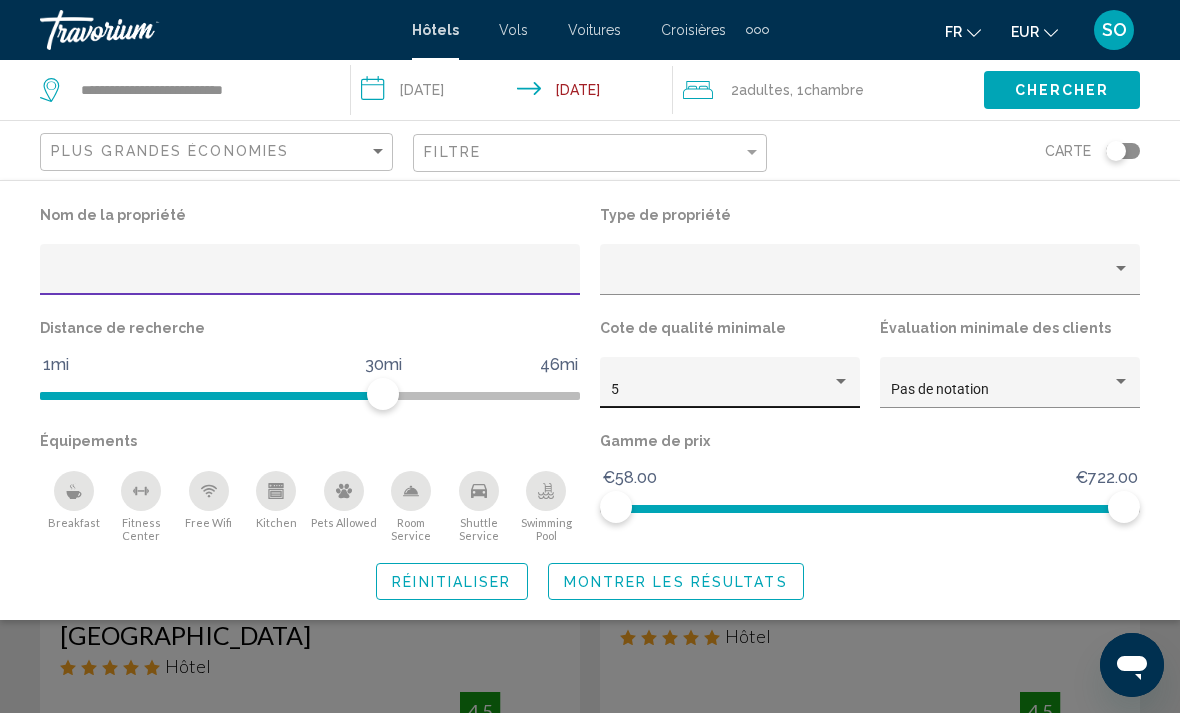 click on "5" at bounding box center [730, 390] 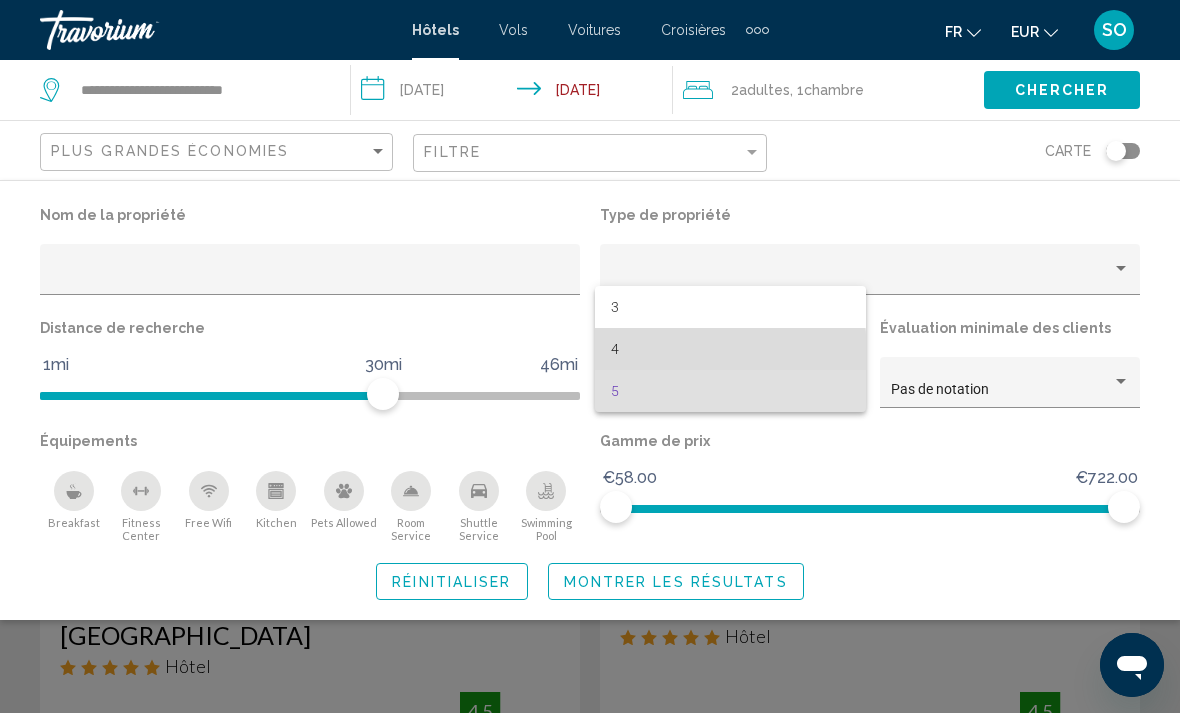 click on "4" at bounding box center (730, 349) 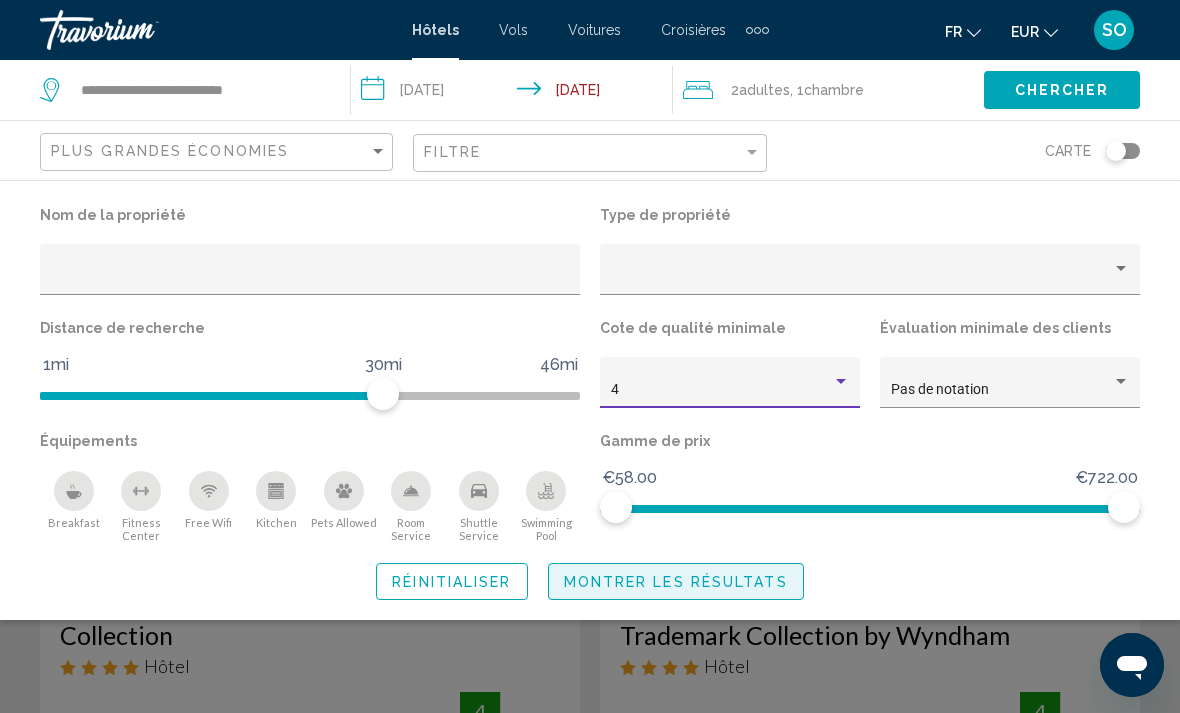 click on "Montrer les résultats" 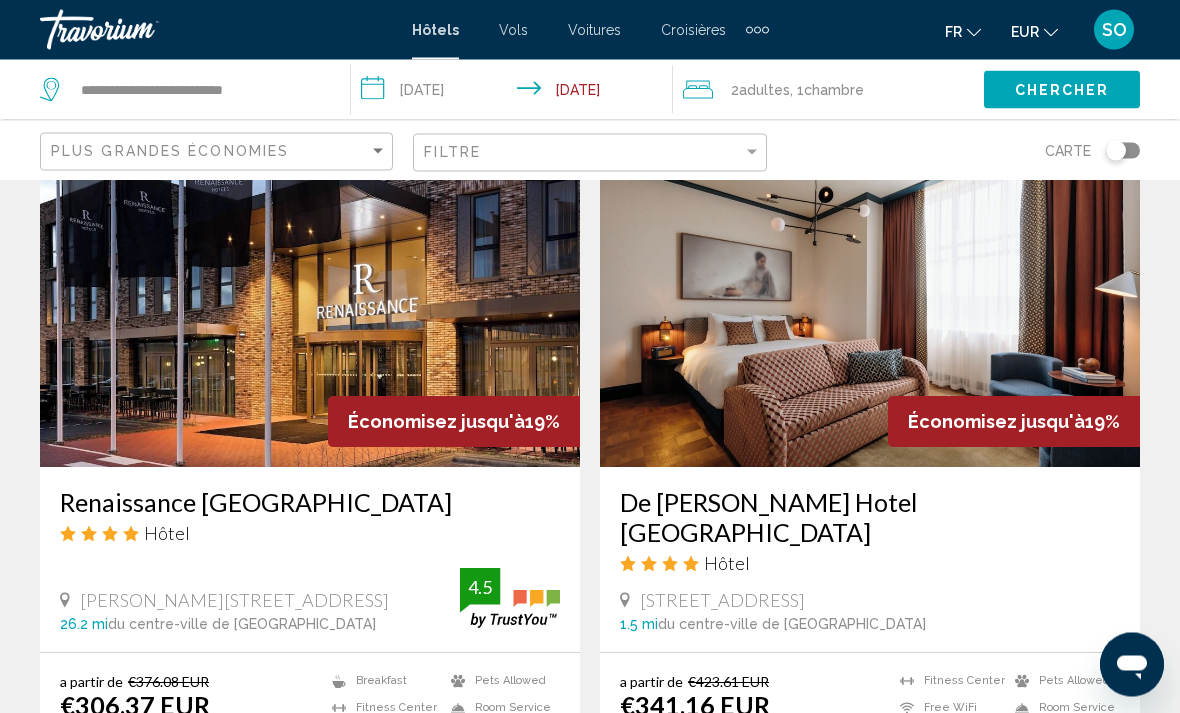 scroll, scrollTop: 1591, scrollLeft: 0, axis: vertical 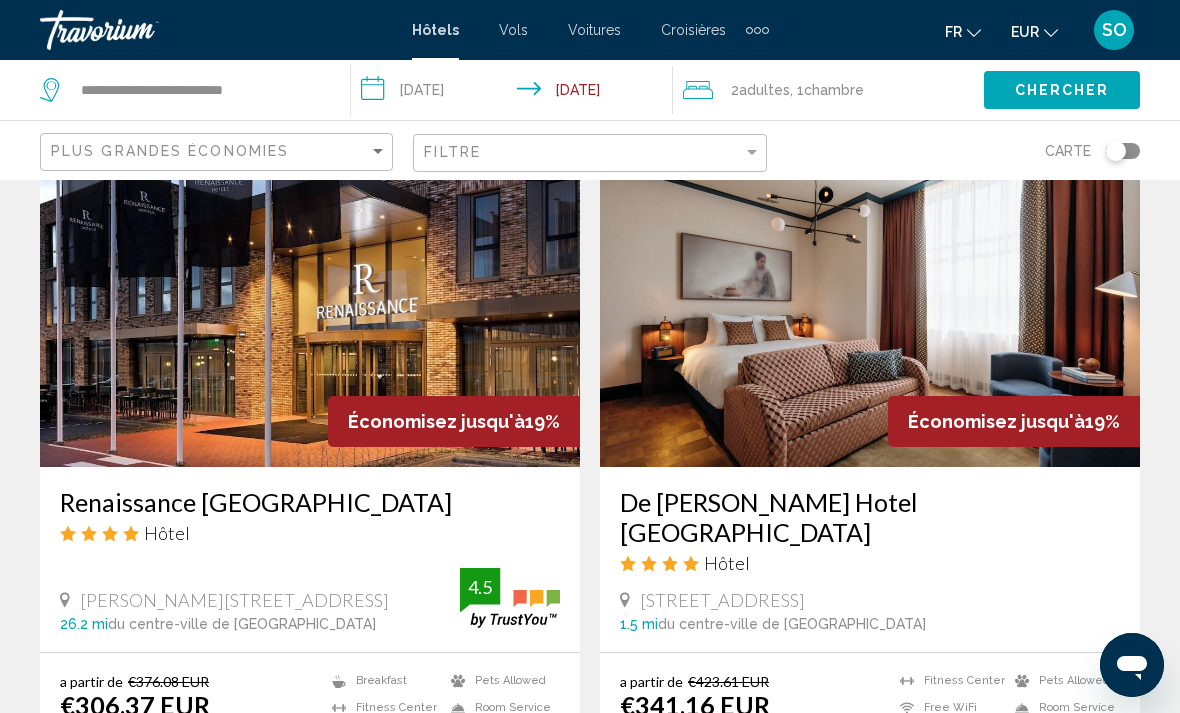 click at bounding box center [870, 307] 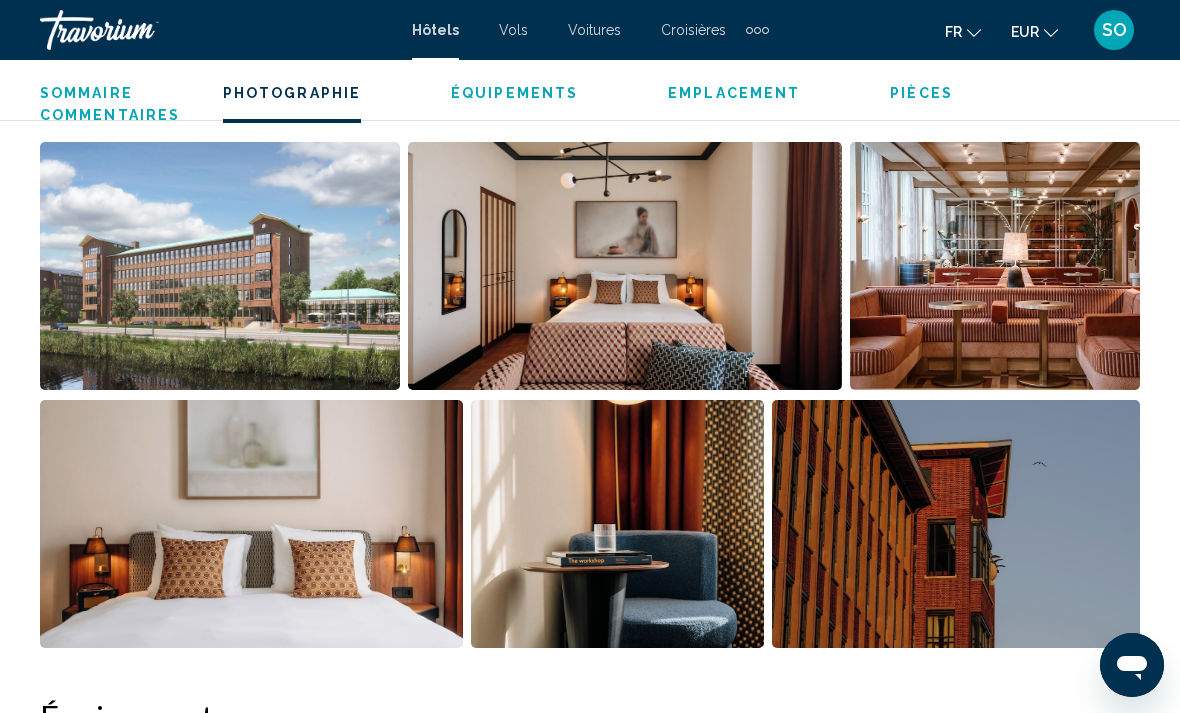 scroll, scrollTop: 1370, scrollLeft: 0, axis: vertical 